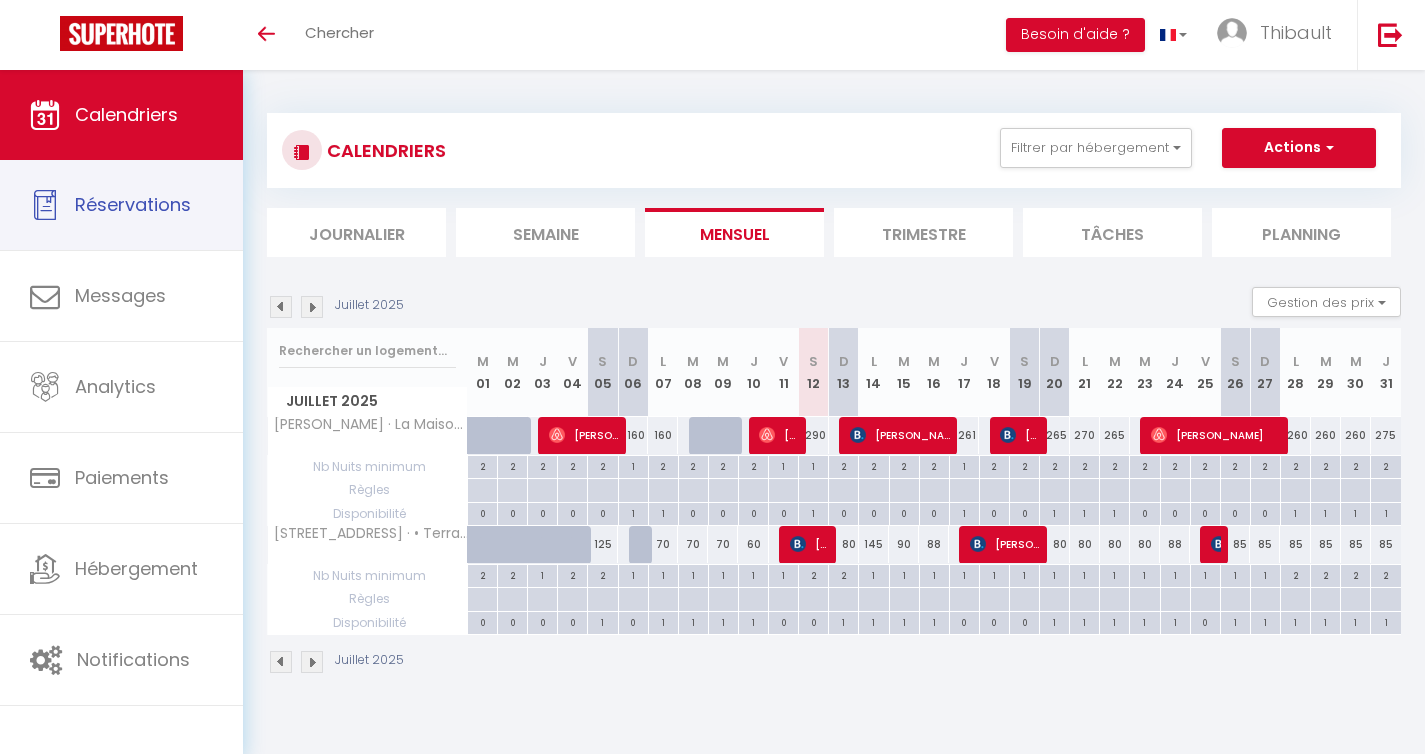 scroll, scrollTop: 0, scrollLeft: 0, axis: both 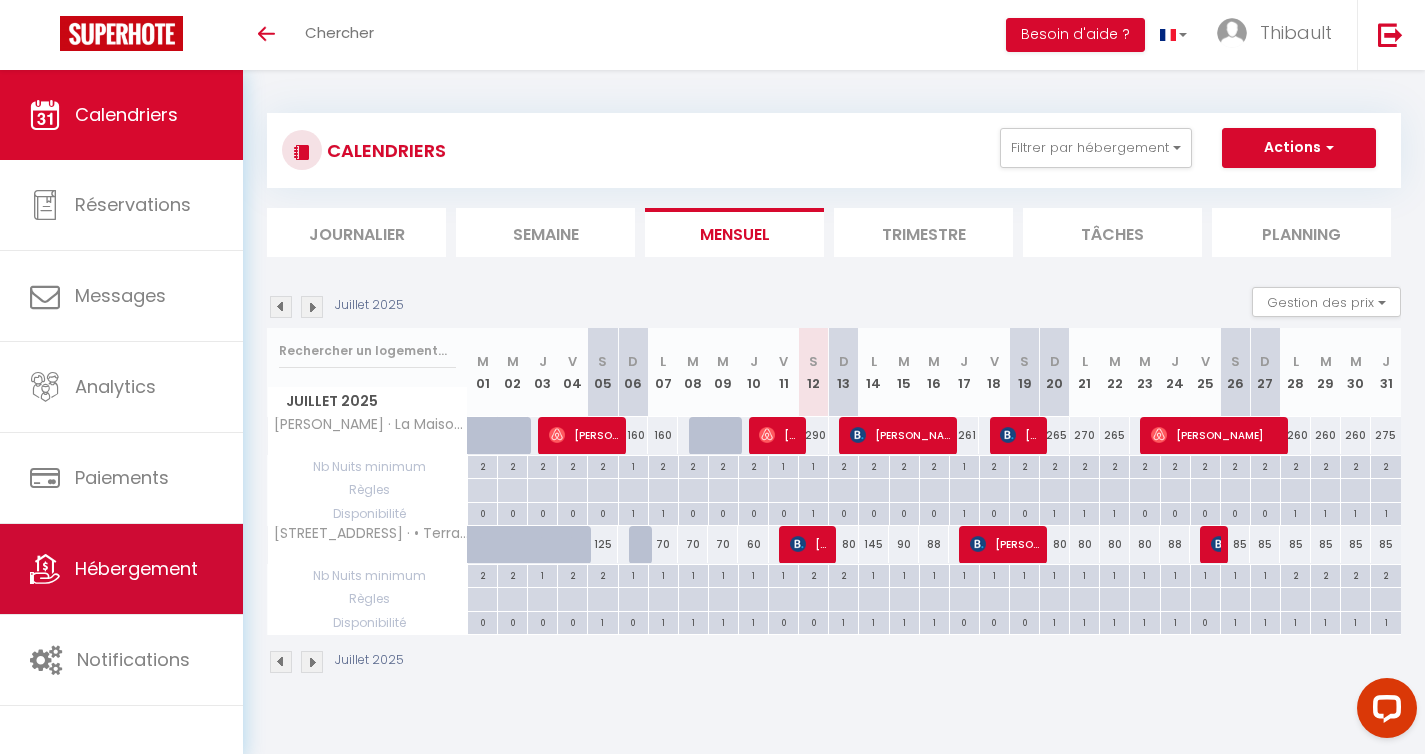 click on "Hébergement" at bounding box center (136, 568) 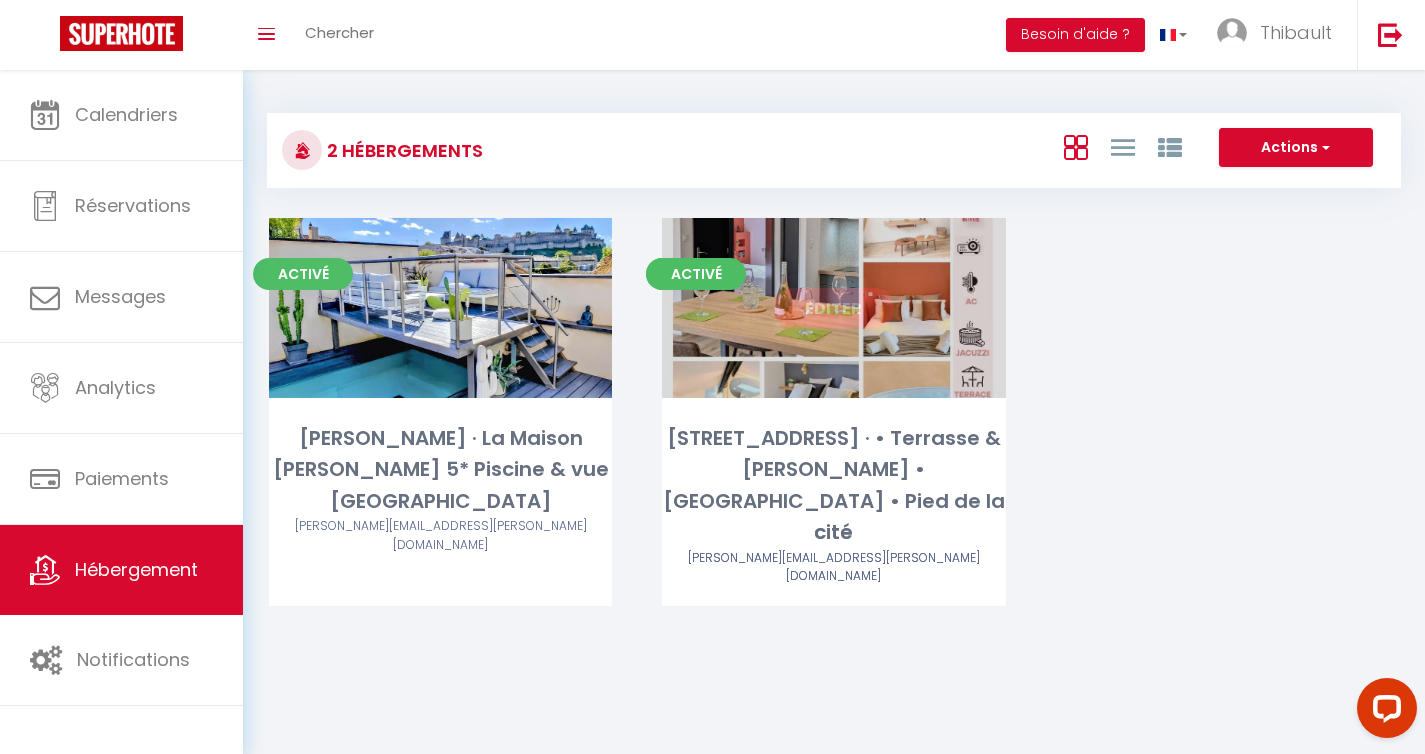 click on "Editer" at bounding box center [834, 308] 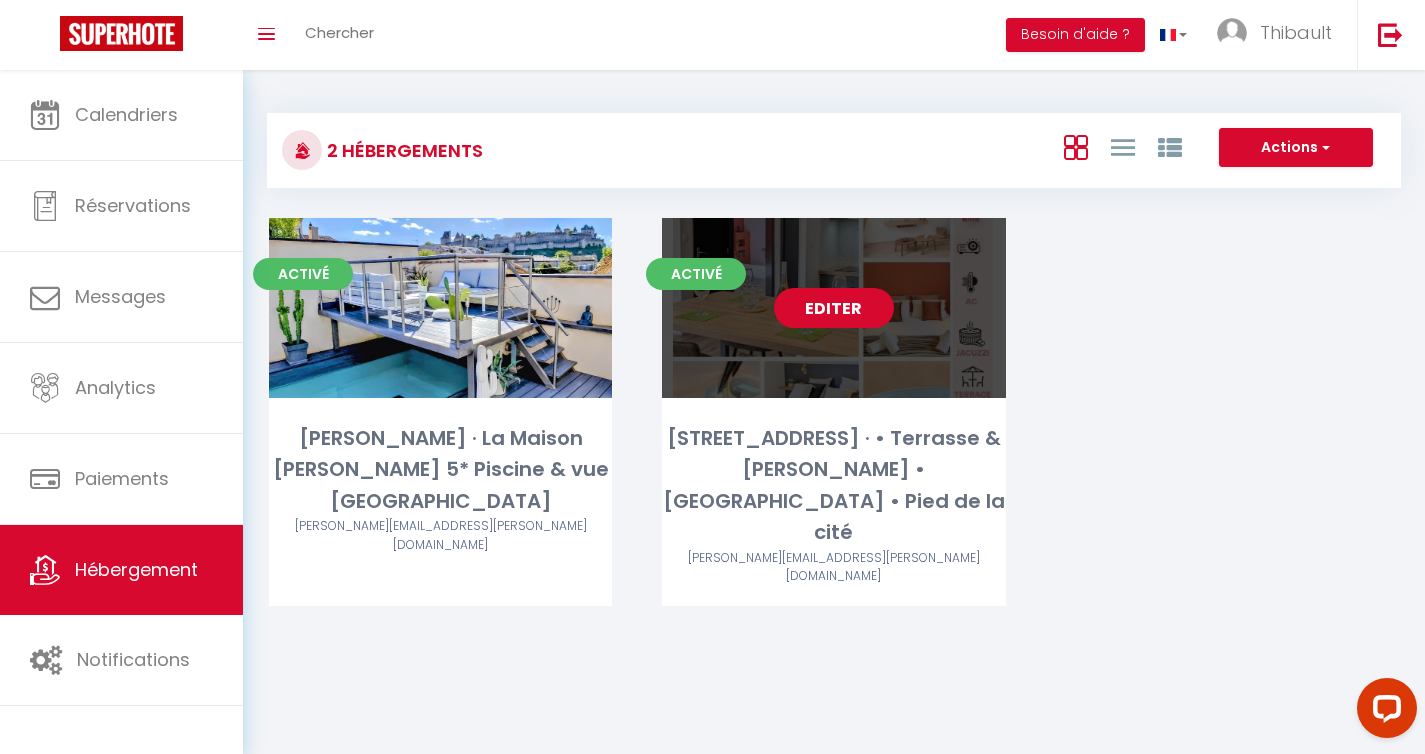 click on "Editer" at bounding box center [834, 308] 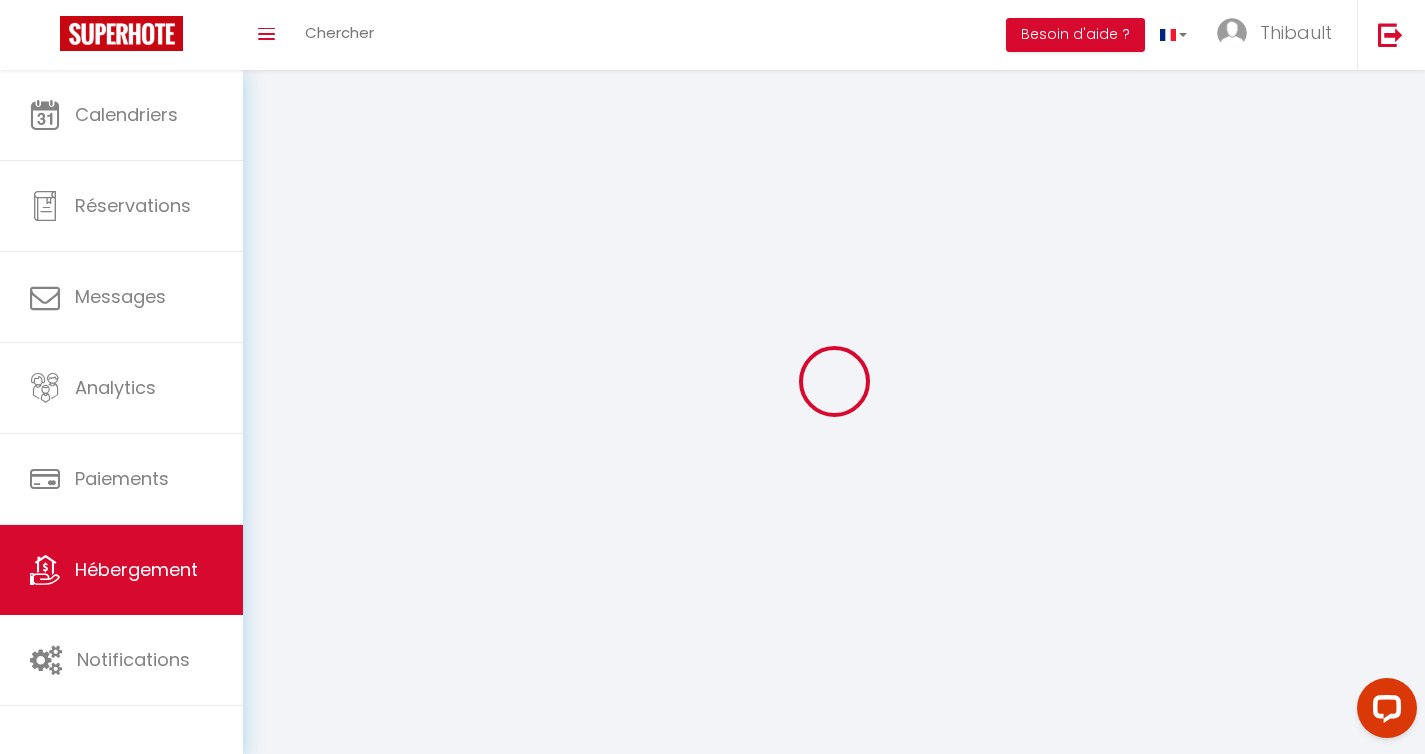 select 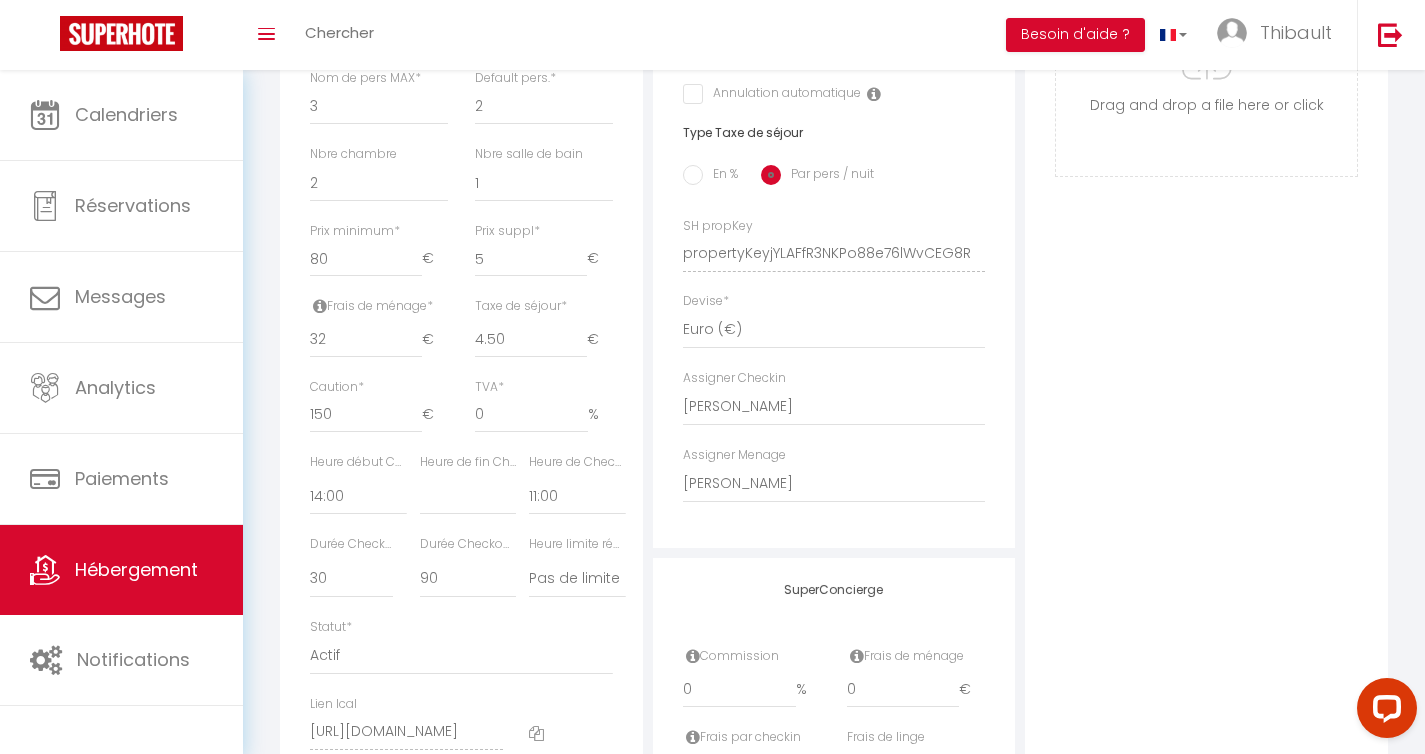 scroll, scrollTop: 766, scrollLeft: 0, axis: vertical 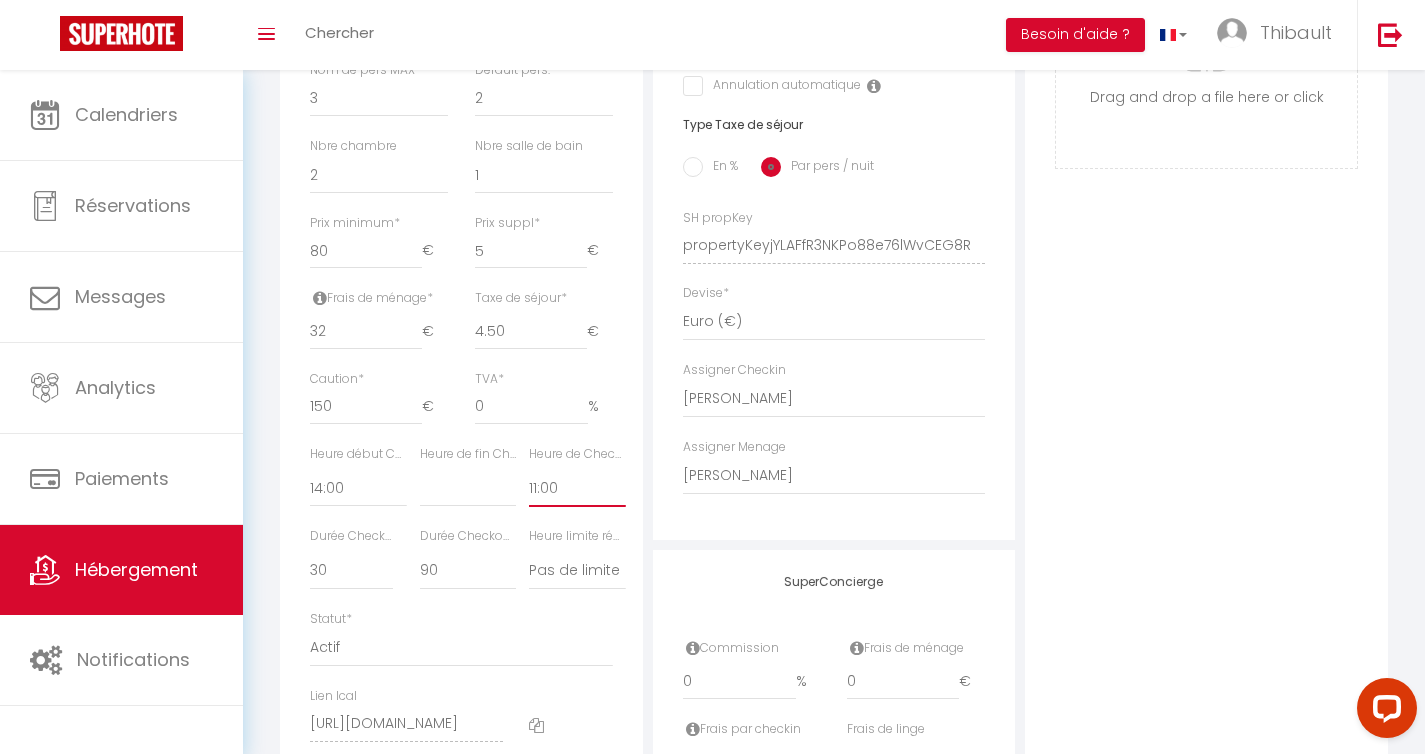 click on "00:00
00:15
00:30
00:45
01:00
01:15
01:30
01:45
02:00
02:15
02:30
02:45
03:00" at bounding box center (577, 488) 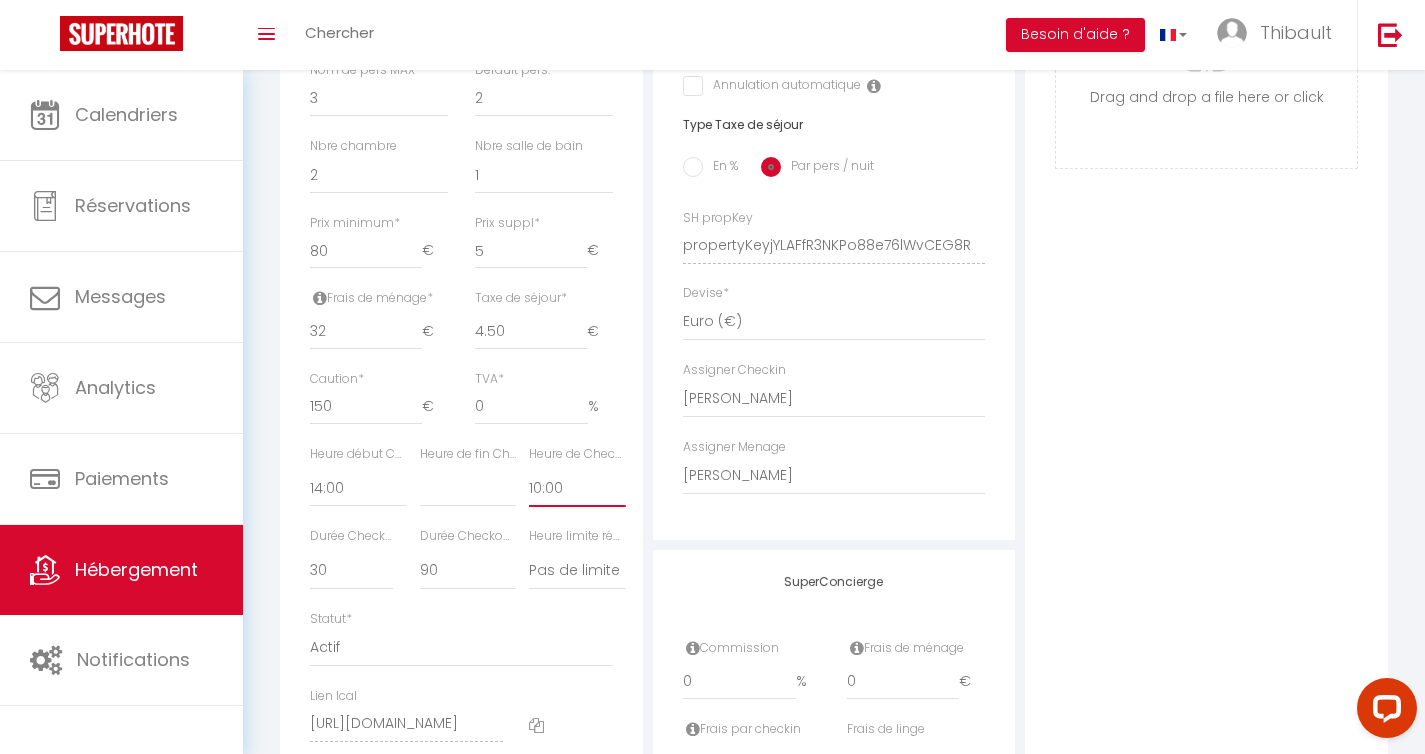 select 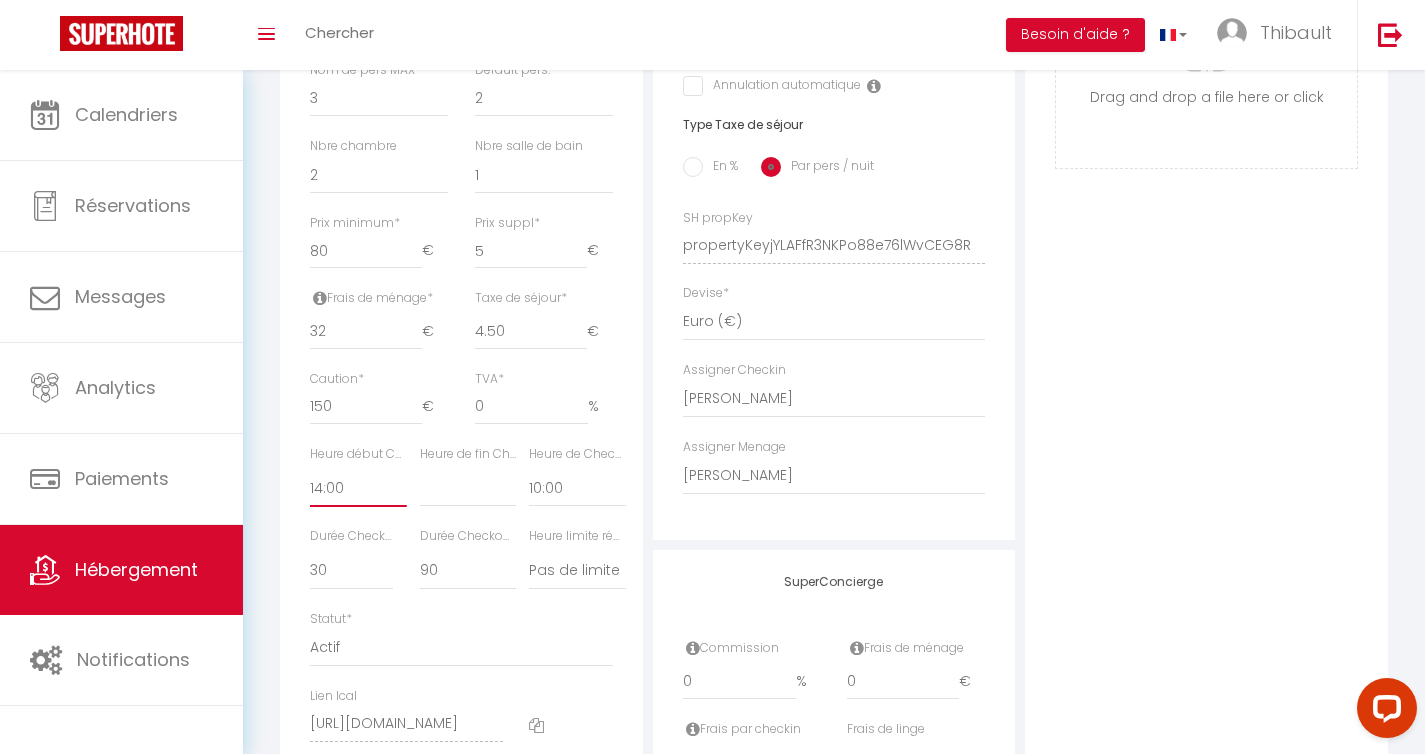 click on "00:00
00:15
00:30
00:45
01:00
01:15
01:30
01:45
02:00
02:15
02:30
02:45
03:00" at bounding box center (358, 488) 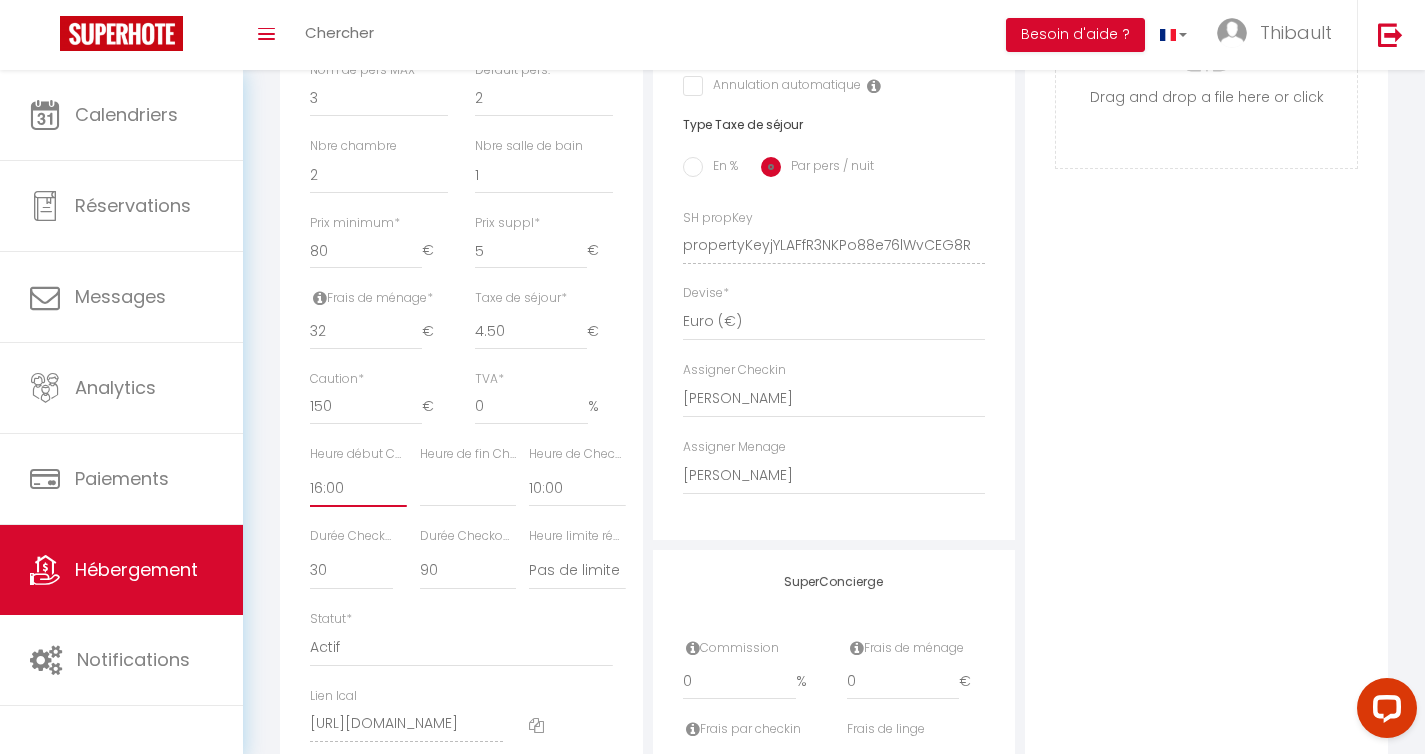 select 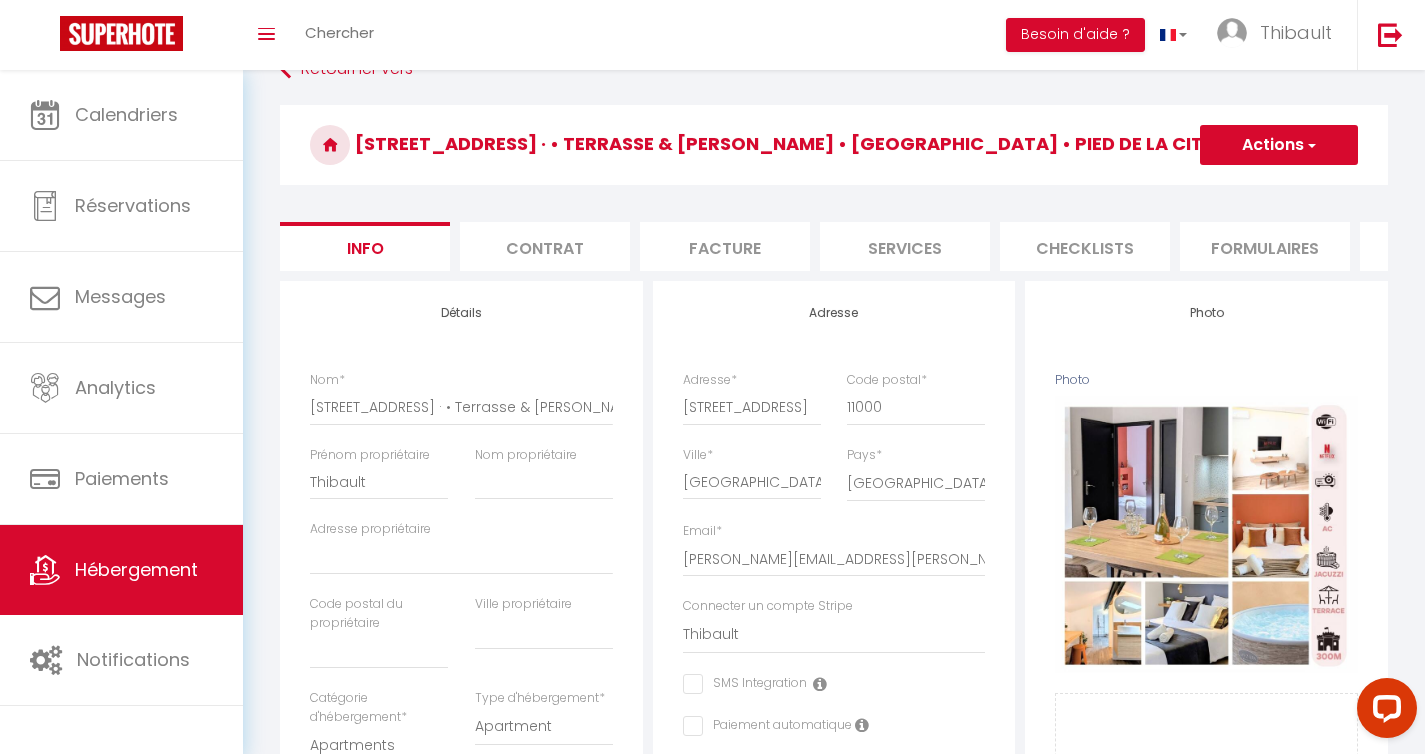 scroll, scrollTop: 0, scrollLeft: 0, axis: both 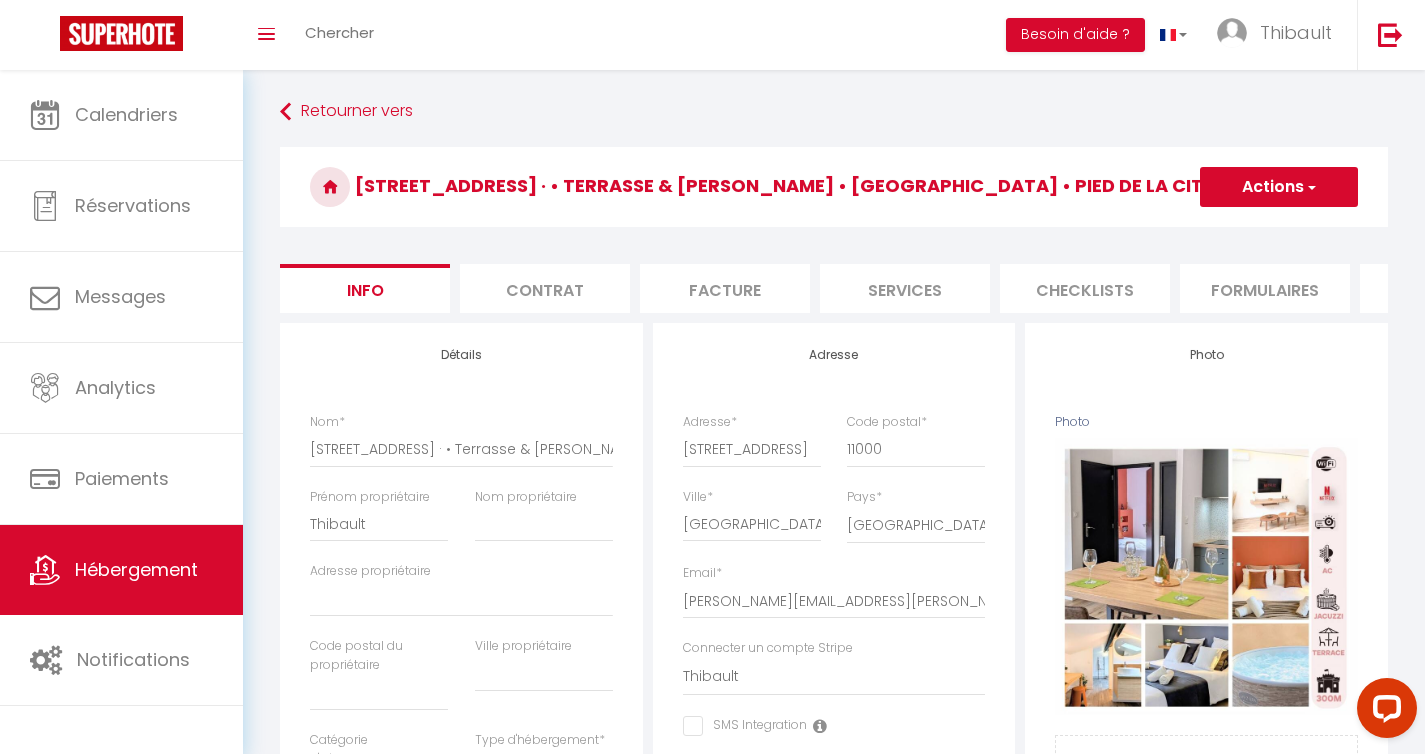 click on "Actions" at bounding box center [1279, 187] 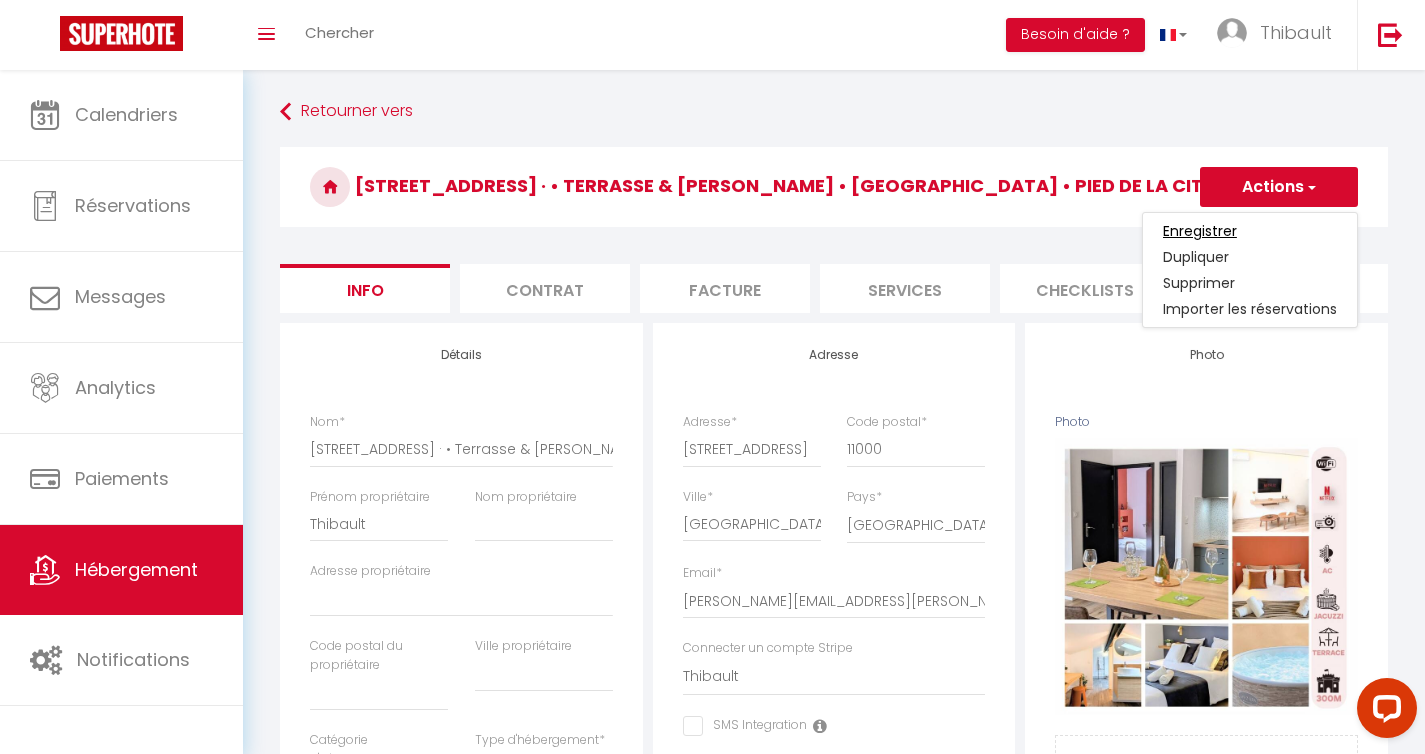 click on "Enregistrer" at bounding box center (1200, 231) 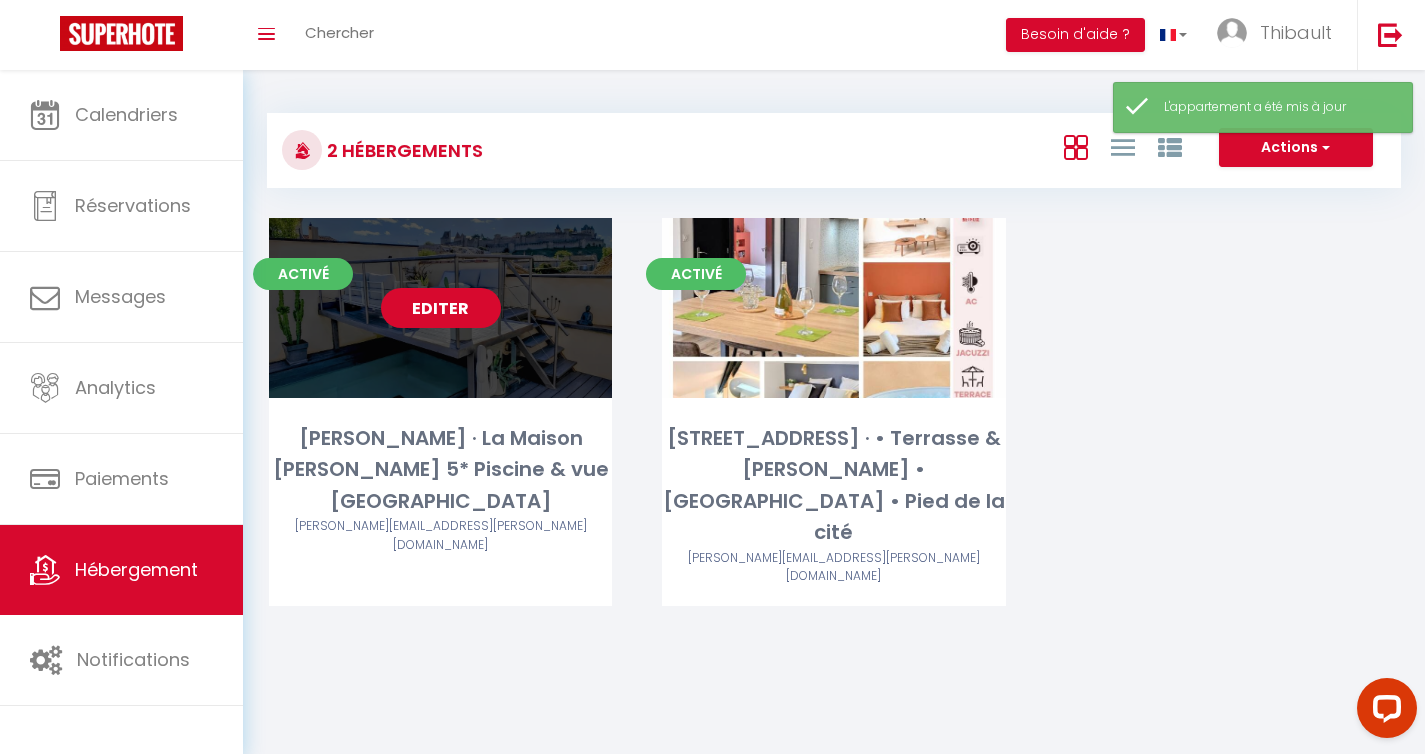 click on "Editer" at bounding box center [441, 308] 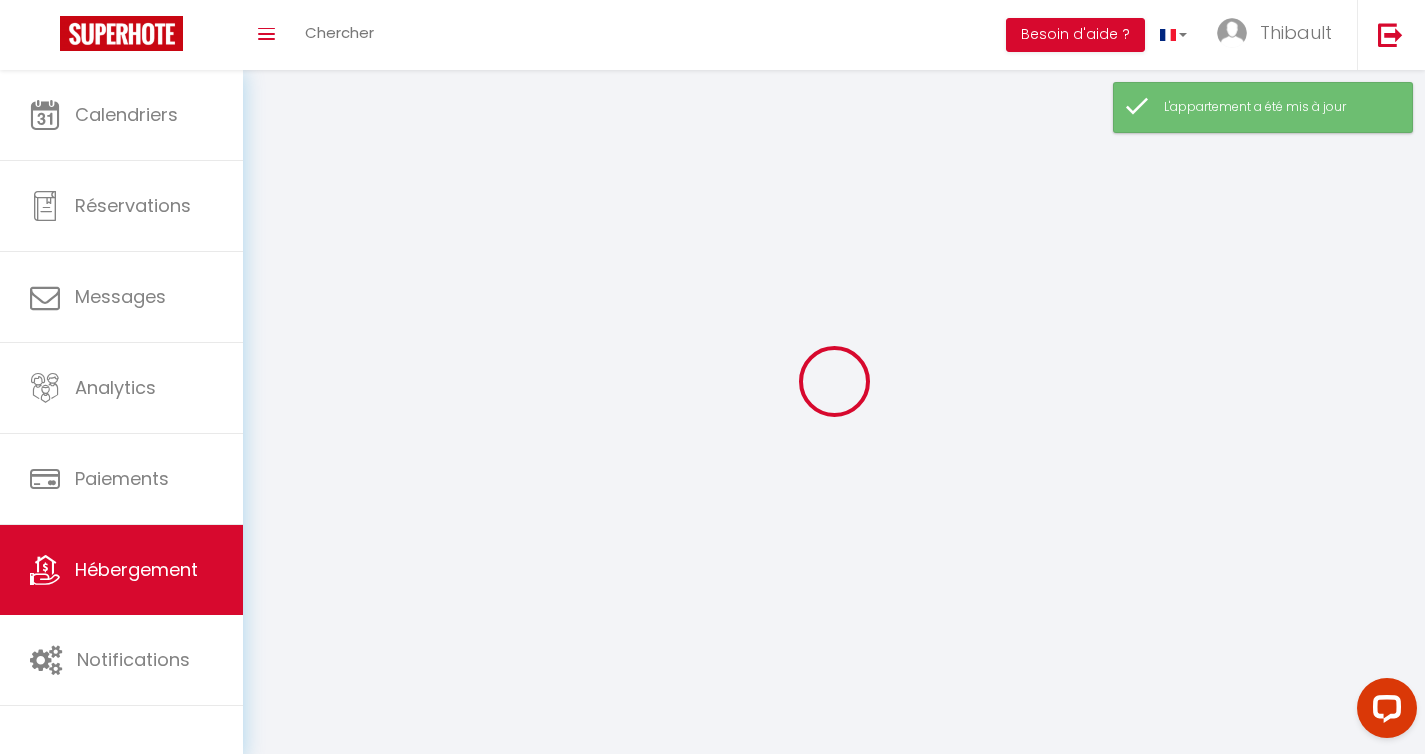 select 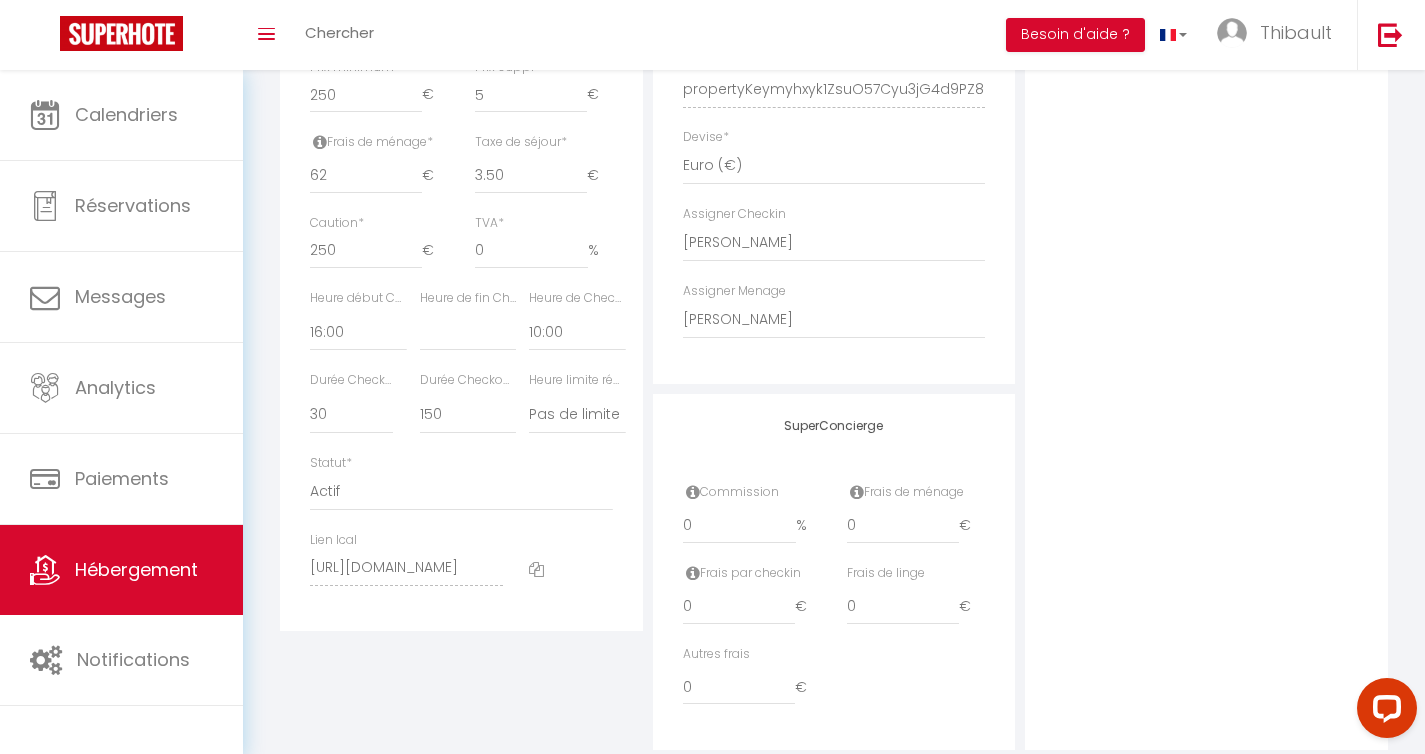 scroll, scrollTop: 0, scrollLeft: 0, axis: both 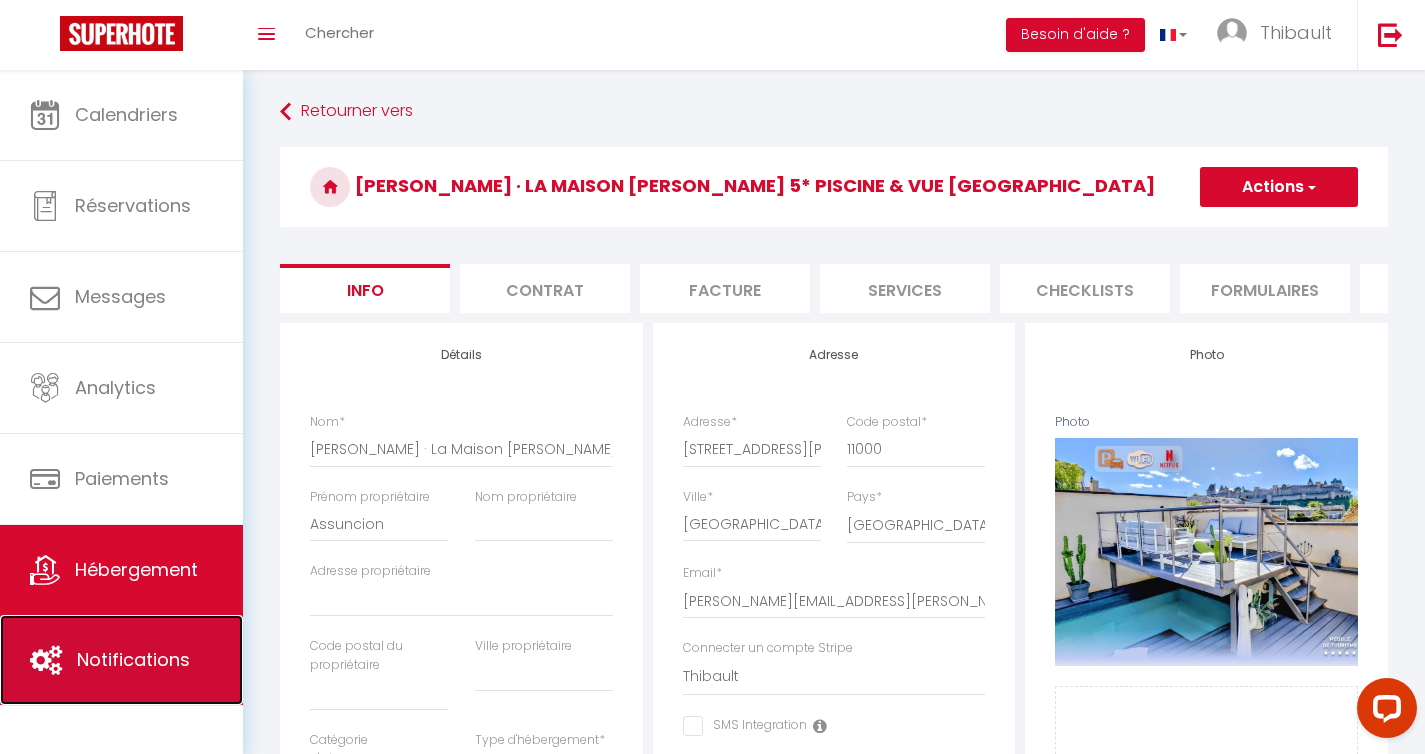 click on "Notifications" at bounding box center [133, 659] 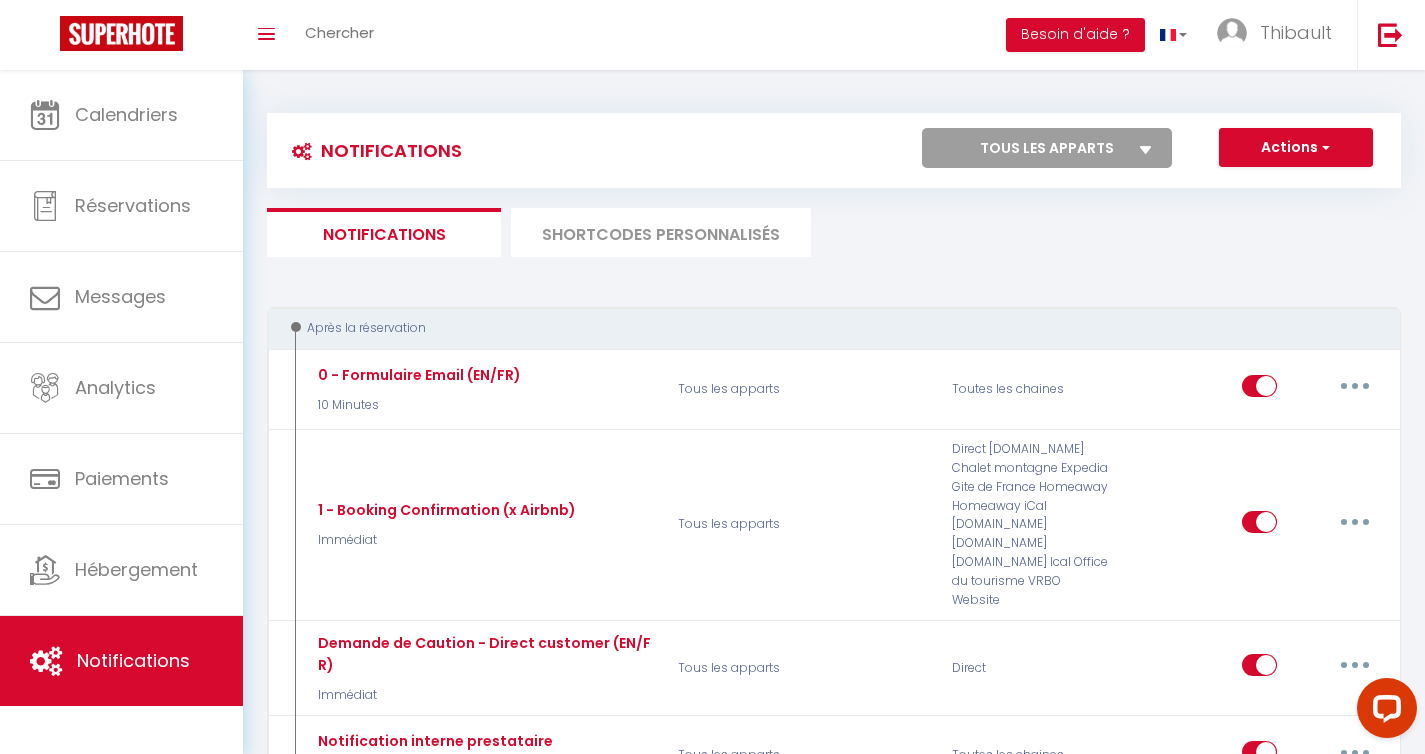 select 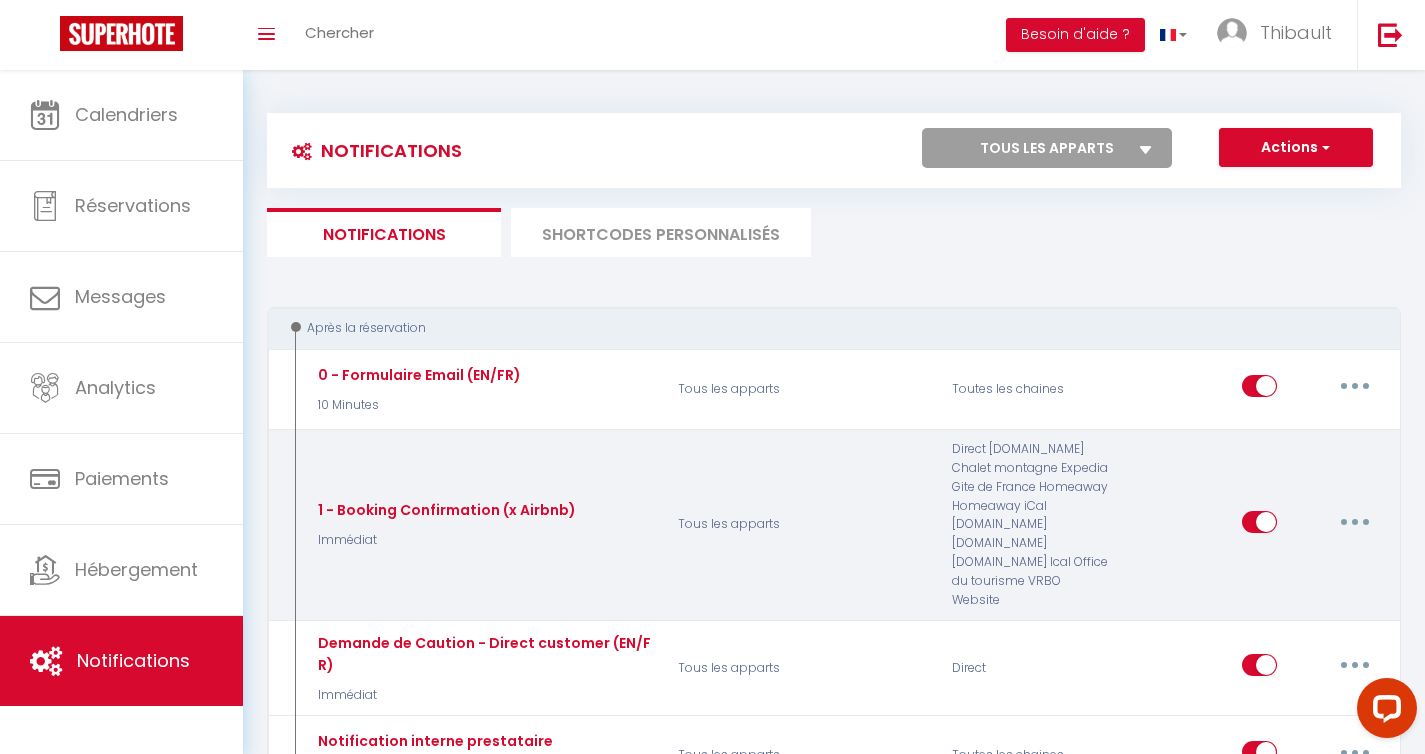 drag, startPoint x: 1291, startPoint y: 519, endPoint x: 1167, endPoint y: 519, distance: 124 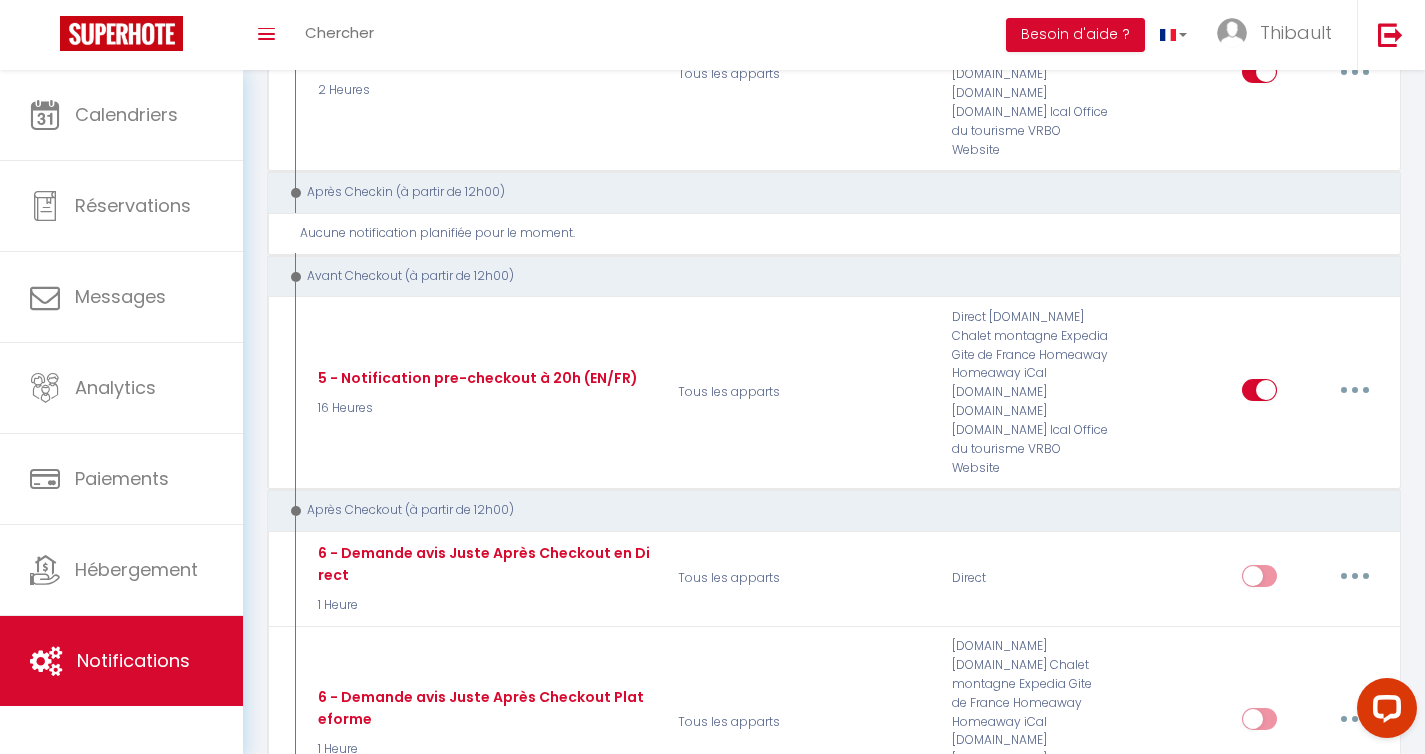 scroll, scrollTop: 1052, scrollLeft: 0, axis: vertical 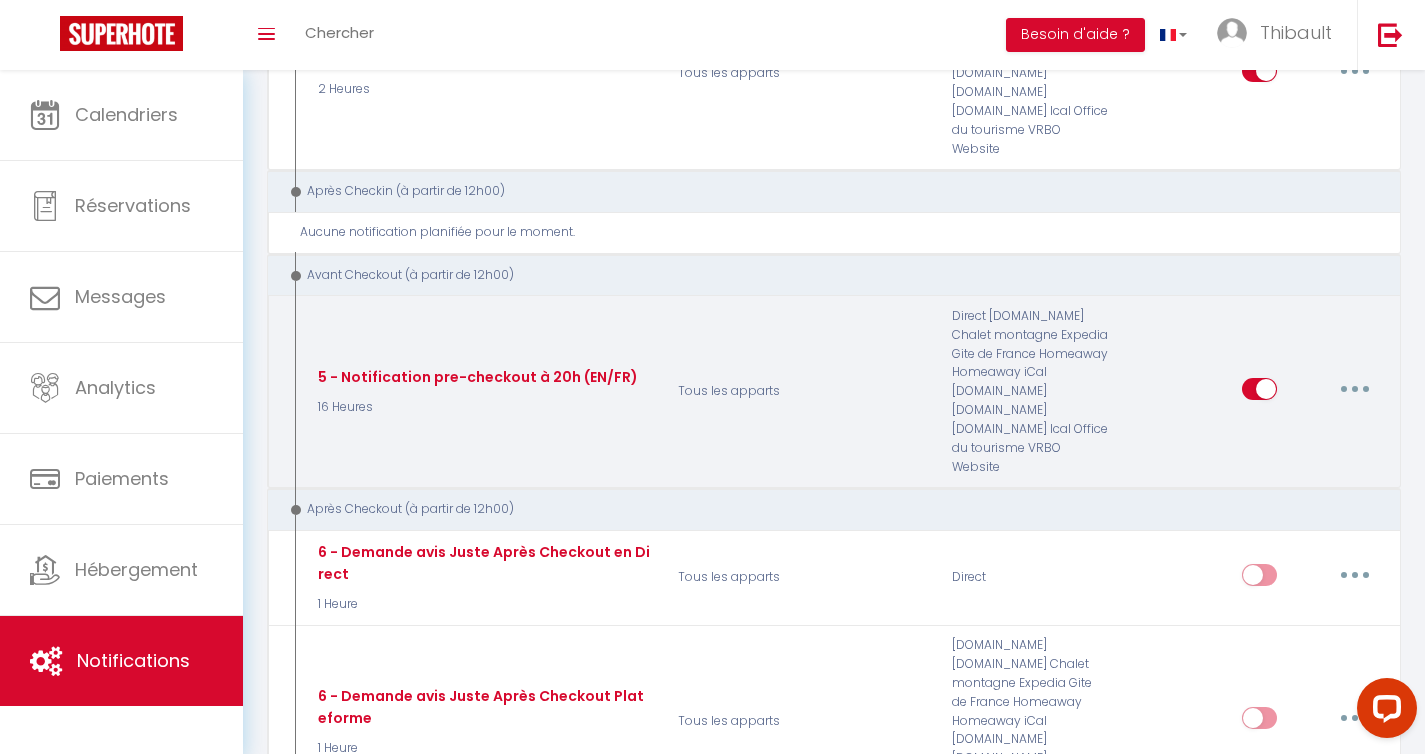 click at bounding box center [1355, 389] 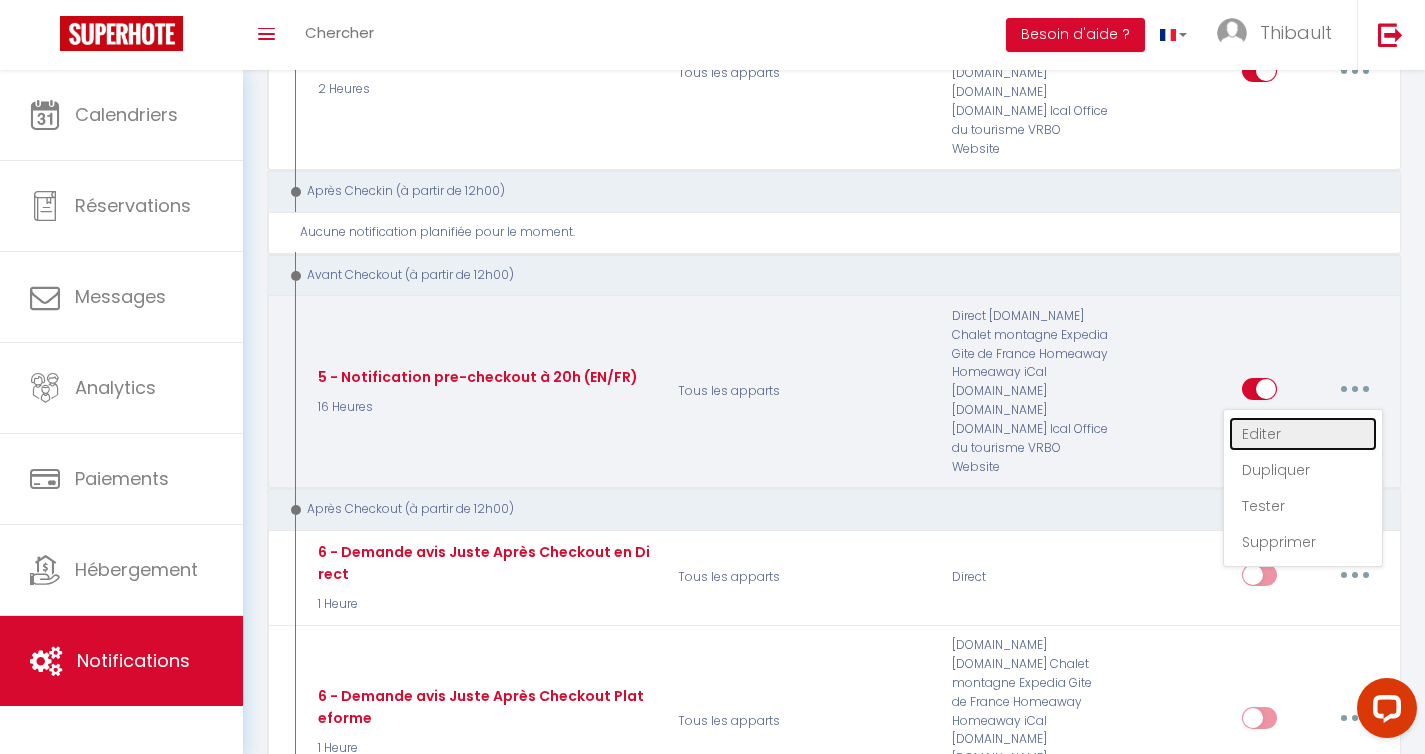 click on "Editer" at bounding box center (1303, 434) 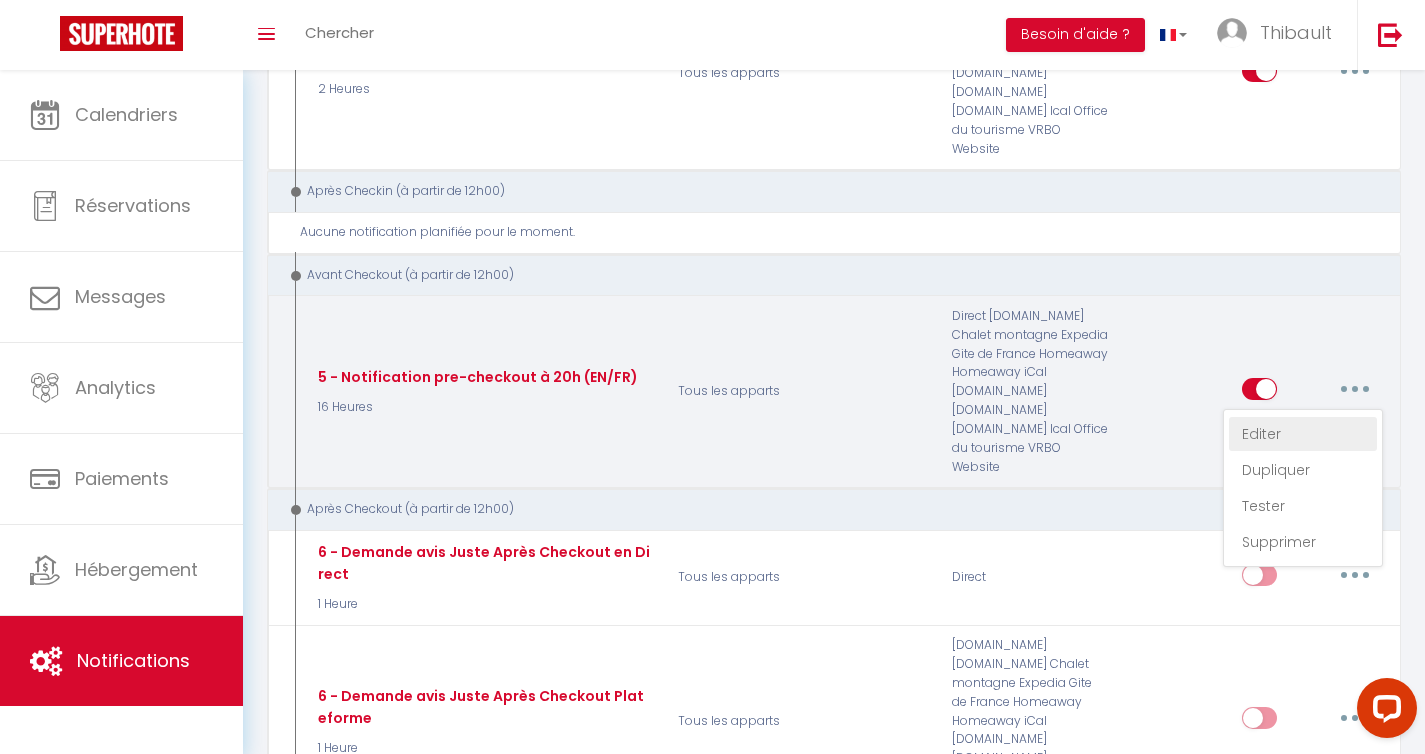 type on "5 - Notification pre-checkout à 20h (EN/FR)" 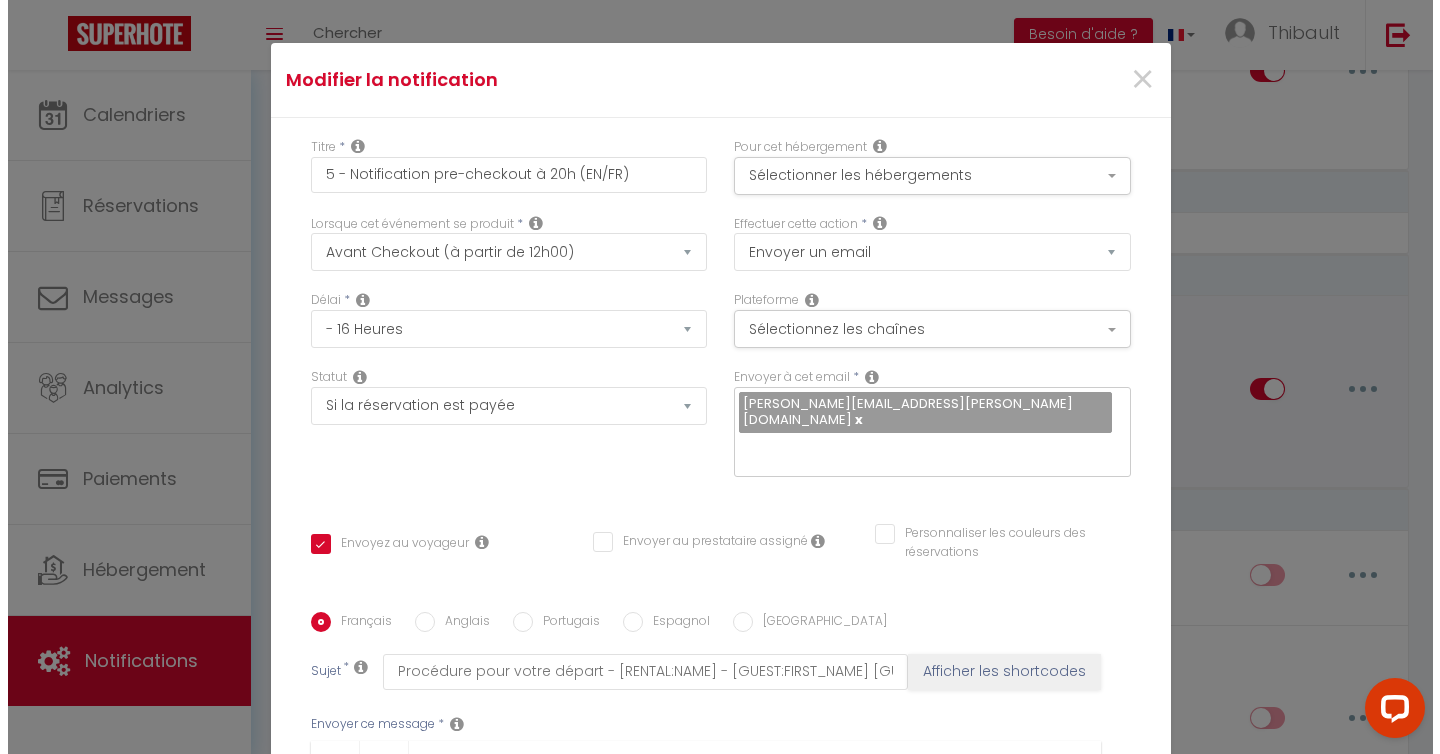 scroll, scrollTop: 1036, scrollLeft: 0, axis: vertical 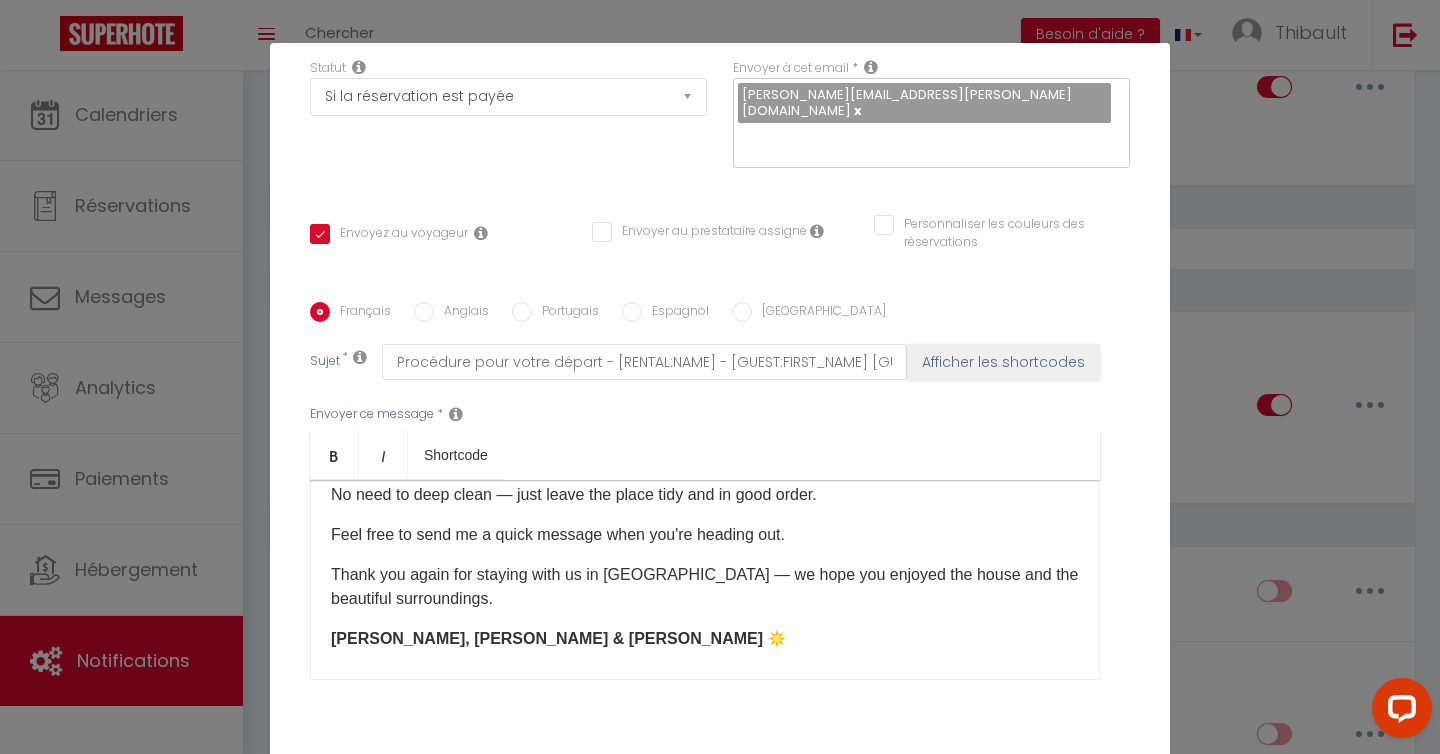 click on "Bonjour [GUEST:FIRST_NAME]​, [PERSON_NAME] est un message automatique: Pour rappel, le check-out est demain à [RENTAL:DEPARTURE_TIME]​. ​ 📬🗝️Au moment de partir, vous pourrez déposer les clefs de la maison dans la boîte à clefs noire.  N'hésitez pas à m'envoyez un message quand vous partez. Je voulais vous remercier pour votre séjour à [GEOGRAPHIC_DATA] et j'espère que vous avez pu apprécier au mieux notre maison et les alentours. [PERSON_NAME], Sun & [PERSON_NAME] ☀️ ___________________________ 🇬🇧  Hello [GUEST:FIRST_NAME],
This is an automated message:
Just a reminder — check-out is scheduled for  [DATE] at [RENTAL:DEPARTURE_TIME] .
📬🗝️ When you leave, please return the house keys to the black key lockbox.
Before checking out, we kindly ask that you follow the  check-out instructions  provided in the guide.
No need to deep clean — just leave the place tidy and in good order.
Feel free to send me a quick message when you're heading out.
​ ​​" at bounding box center (705, 580) 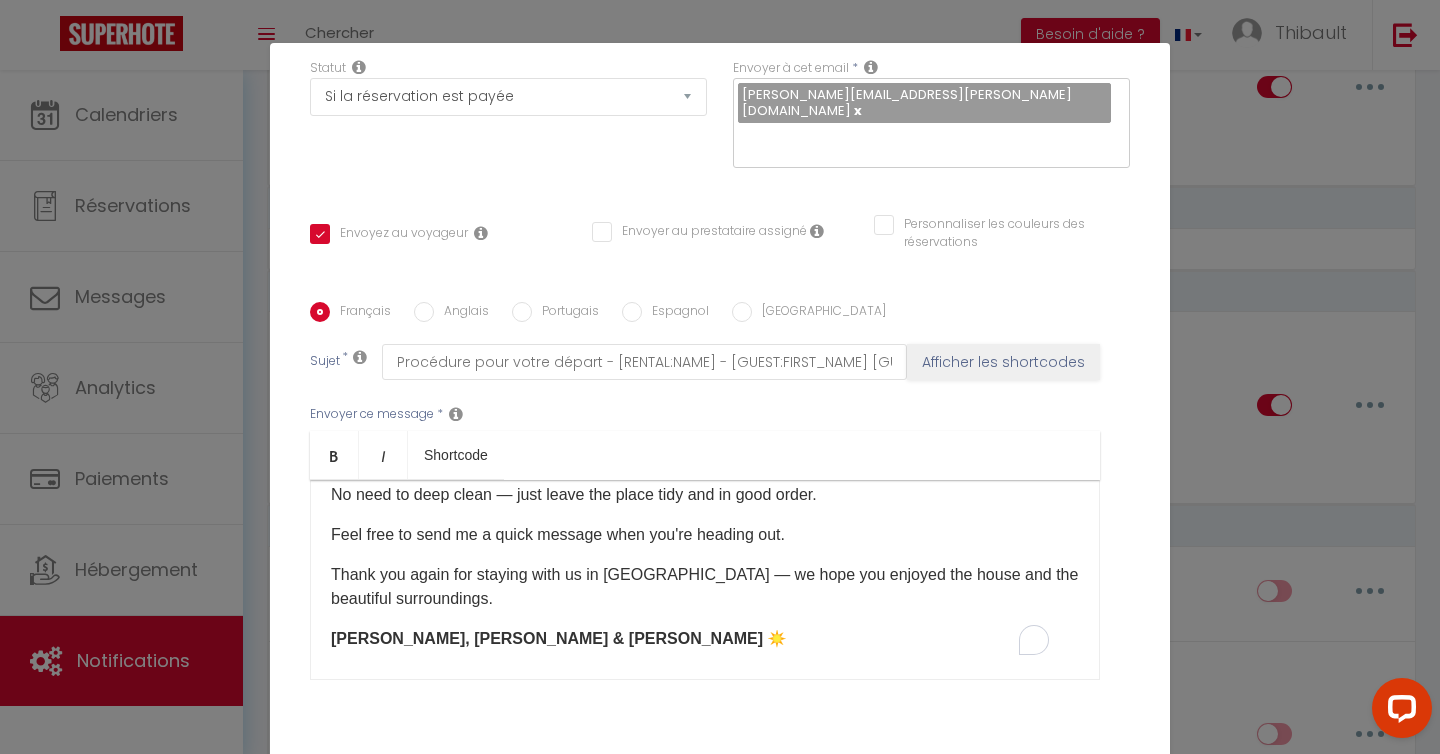 scroll, scrollTop: 546, scrollLeft: 0, axis: vertical 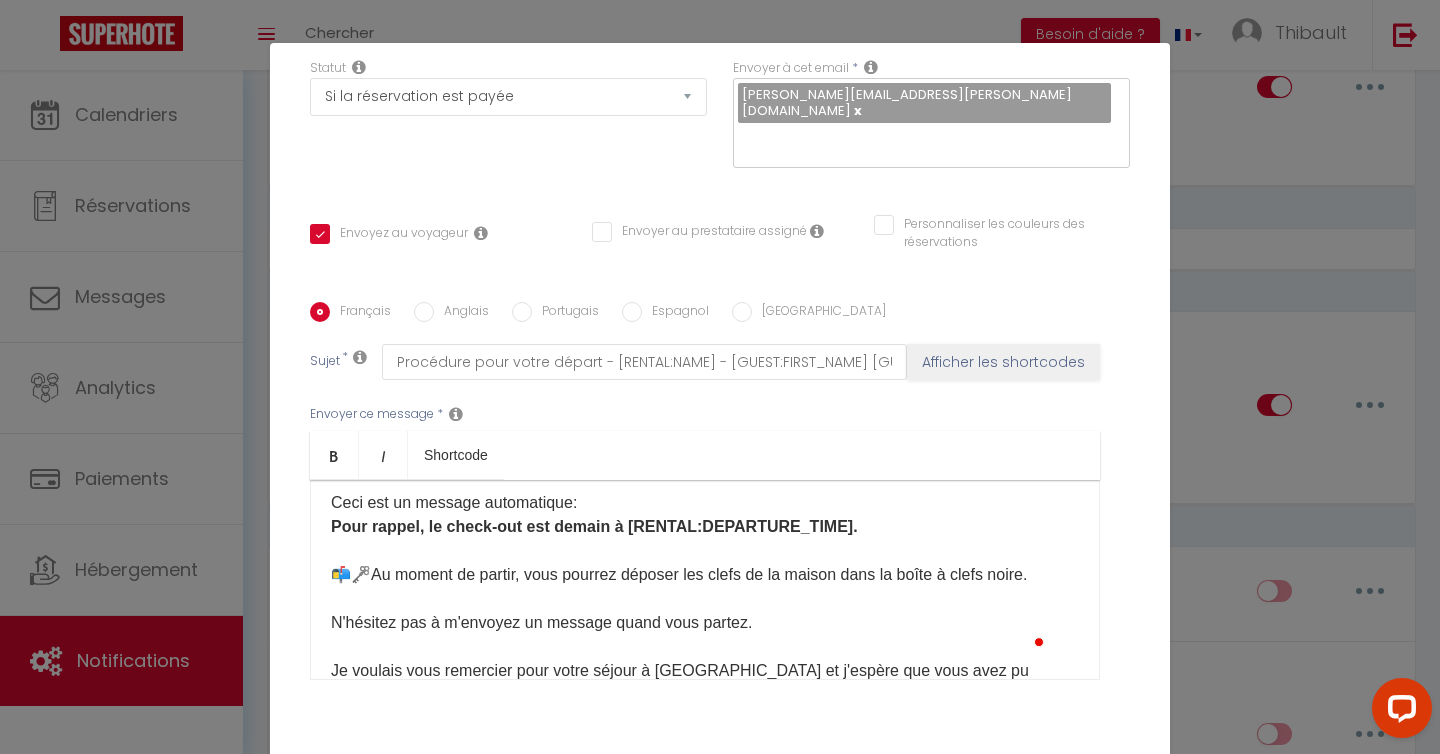 click on "Ceci est un message automatique: Pour rappel, le check-out est demain à [RENTAL:DEPARTURE_TIME]​. ​ 📬🗝️Au moment de partir, vous pourrez déposer les clefs de la maison dans la boîte à clefs noire.  N'hésitez pas à m'envoyez un message quand vous partez. Je voulais vous remercier pour votre séjour à [GEOGRAPHIC_DATA] et j'espère que vous avez pu apprécier au mieux notre maison et les alentours. [PERSON_NAME], [PERSON_NAME] & [PERSON_NAME] ☀️" at bounding box center (705, 623) 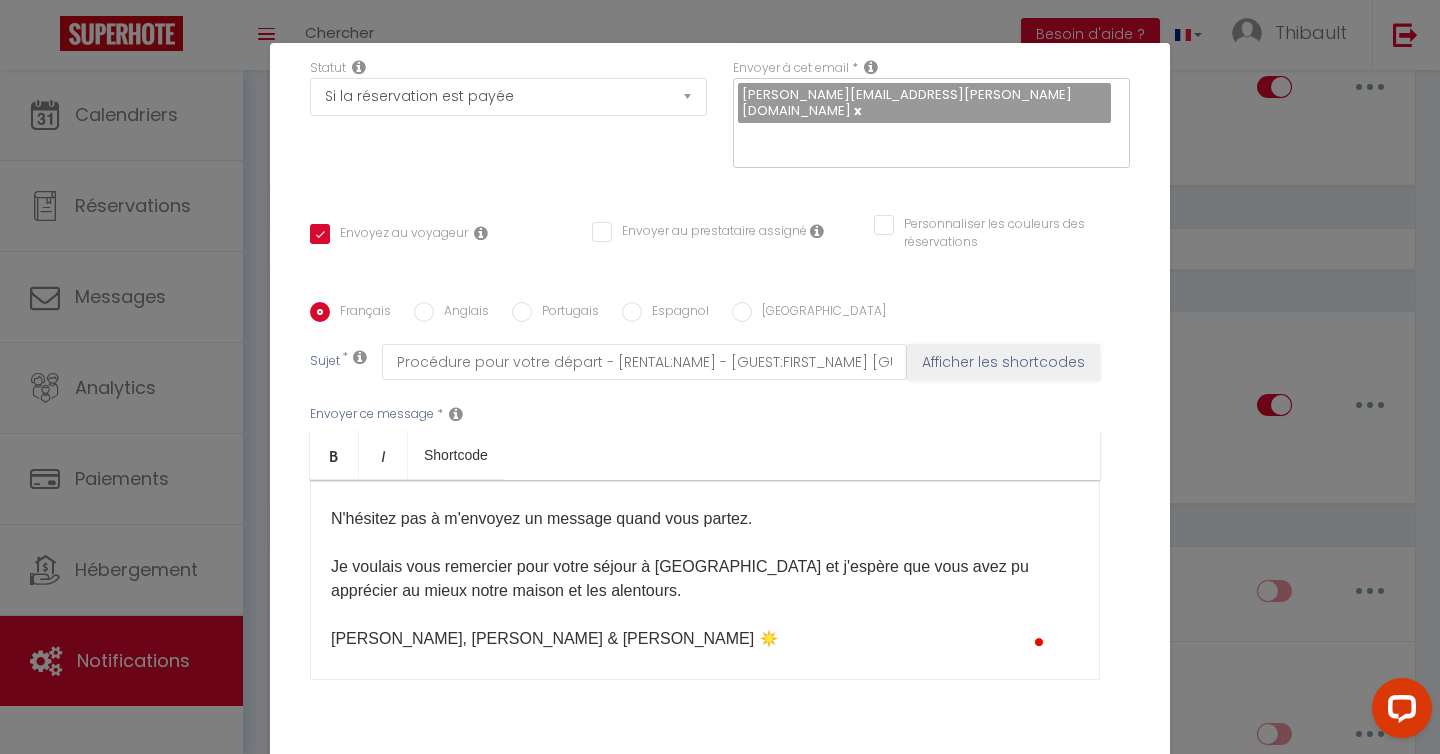 scroll, scrollTop: 201, scrollLeft: 0, axis: vertical 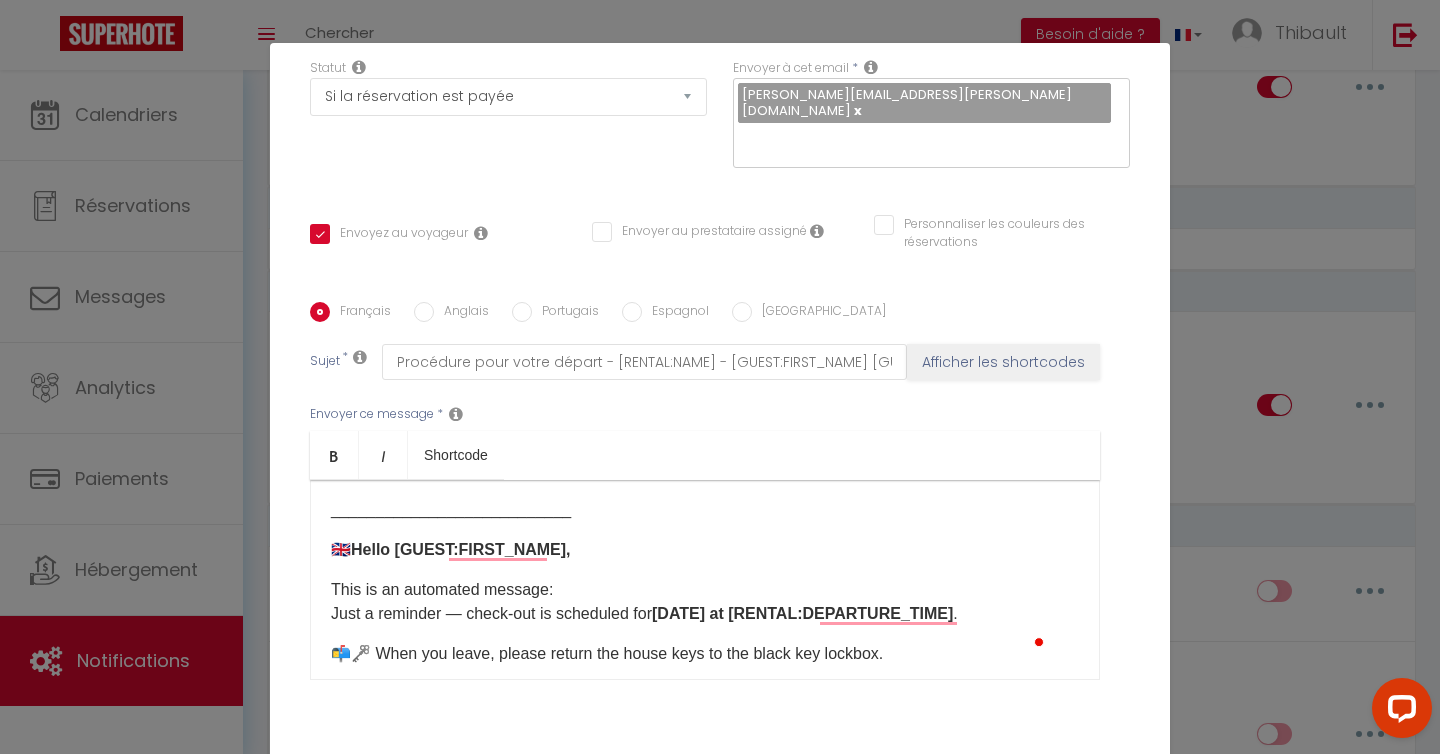 click on "Bonjour [GUEST:FIRST_NAME]​, [PERSON_NAME] est un message automatique: Pour rappel, le check-out est demain à [RENTAL:DEPARTURE_TIME]​. ​ 📬🗝️Au moment de partir, vous pourrez déposer les clefs de la maison dans la boîte à clefs noire.  N'hésitez pas à m'envoyez un message quand vous partez. Je voulais vous remercier pour votre séjour à [GEOGRAPHIC_DATA] et j'espère que vous avez pu apprécier au mieux notre maison et les alentours. [PERSON_NAME], Sun & [PERSON_NAME] ☀️ ___________________________ 🇬🇧  Hello [GUEST:FIRST_NAME],
This is an automated message:
Just a reminder — check-out is scheduled for  [DATE] at [RENTAL:DEPARTURE_TIME] .
📬🗝️ When you leave, please return the house keys to the black key lockbox.
Before checking out, we kindly ask that you follow the  check-out instructions  provided in the guide.
No need to deep clean — just leave the place tidy and in good order.
Feel free to send me a quick message when you're heading out.
​ ​​" at bounding box center (705, 580) 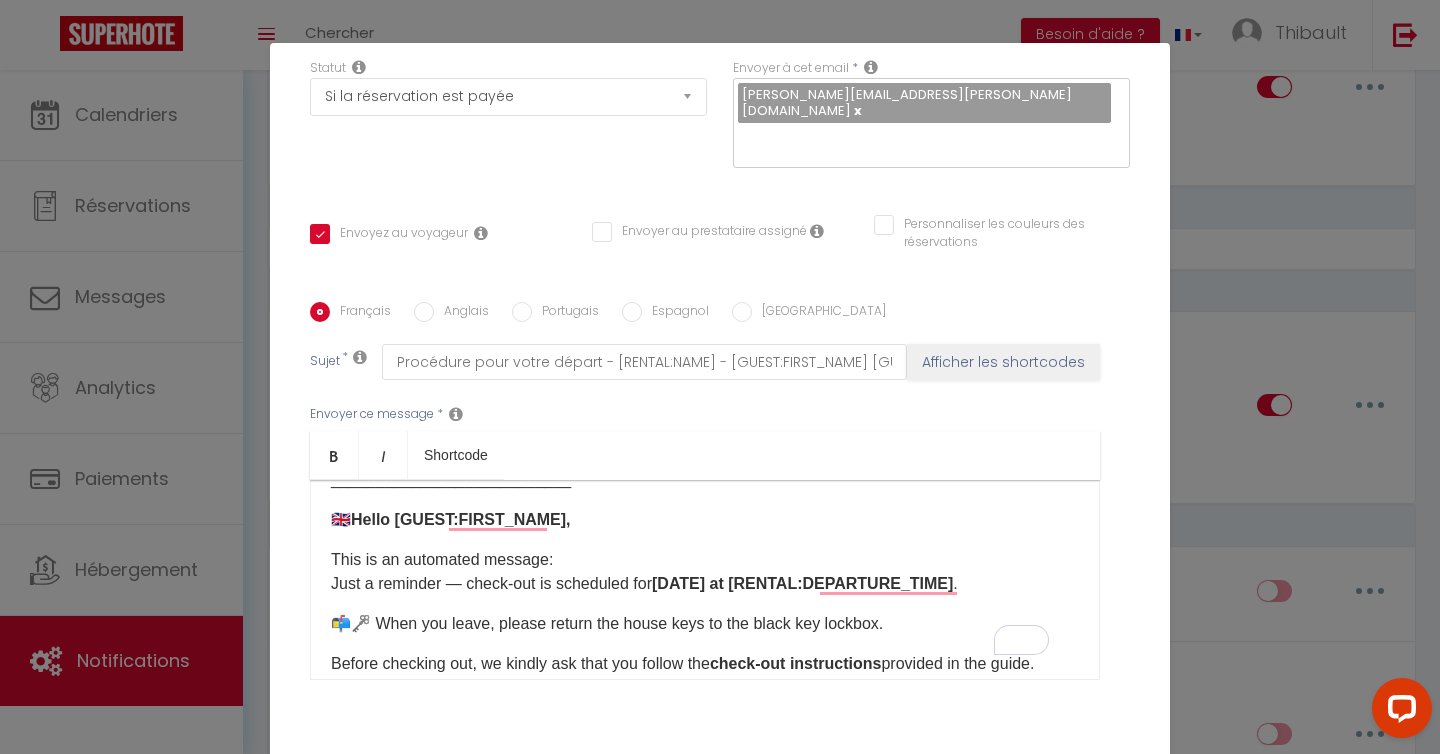 click on "[DATE] at [RENTAL:DEPARTURE_TIME]" at bounding box center [802, 583] 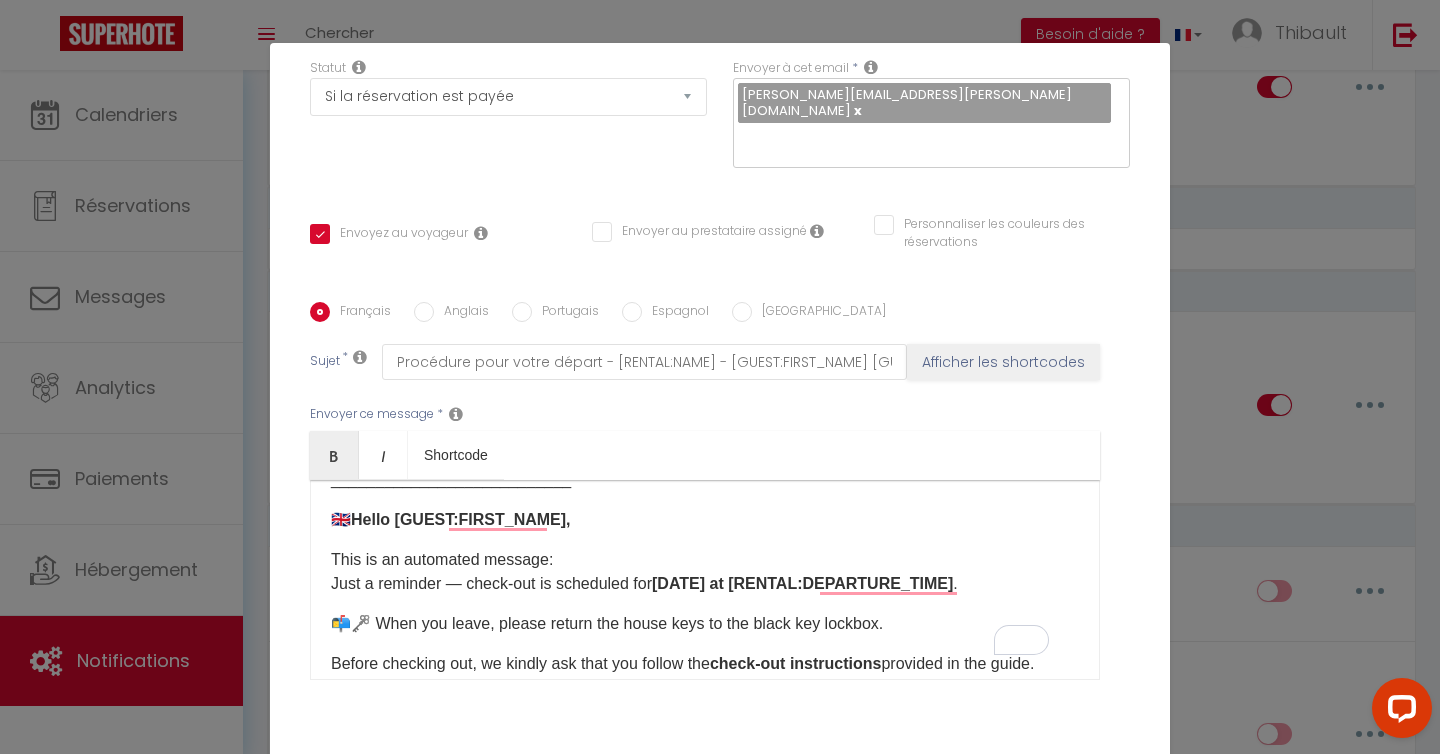 click on "Bonjour [GUEST:FIRST_NAME]​, [PERSON_NAME] est un message automatique: Pour rappel, le check-out est demain à [RENTAL:DEPARTURE_TIME]​. ​ 📬🗝️Au moment de partir, vous pourrez déposer les clefs de la maison dans la boîte à clefs noire.  N'hésitez pas à m'envoyez un message quand vous partez. Je voulais vous remercier pour votre séjour à [GEOGRAPHIC_DATA] et j'espère que vous avez pu apprécier au mieux notre maison et les alentours. [PERSON_NAME], Sun & [PERSON_NAME] ☀️ ___________________________ 🇬🇧  Hello [GUEST:FIRST_NAME],
This is an automated message:
Just a reminder — check-out is scheduled for  [DATE] at [RENTAL:DEPARTURE_TIME] .
📬🗝️ When you leave, please return the house keys to the black key lockbox.
Before checking out, we kindly ask that you follow the  check-out instructions  provided in the guide.
No need to deep clean — just leave the place tidy and in good order.
Feel free to send me a quick message when you're heading out.
​ ​​" at bounding box center [705, 580] 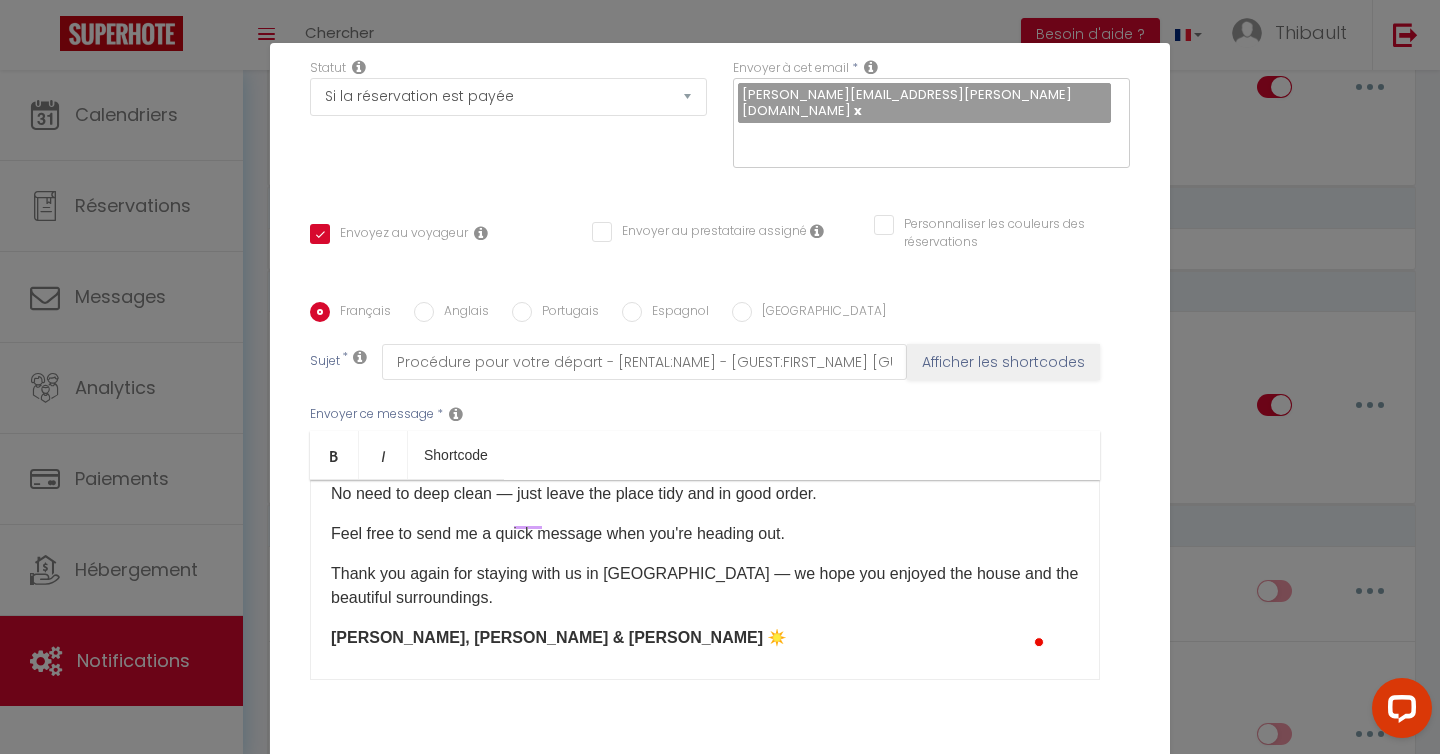 click on "Thank you again for staying with us in [GEOGRAPHIC_DATA] — we hope you enjoyed the house and the beautiful surroundings." at bounding box center [705, 586] 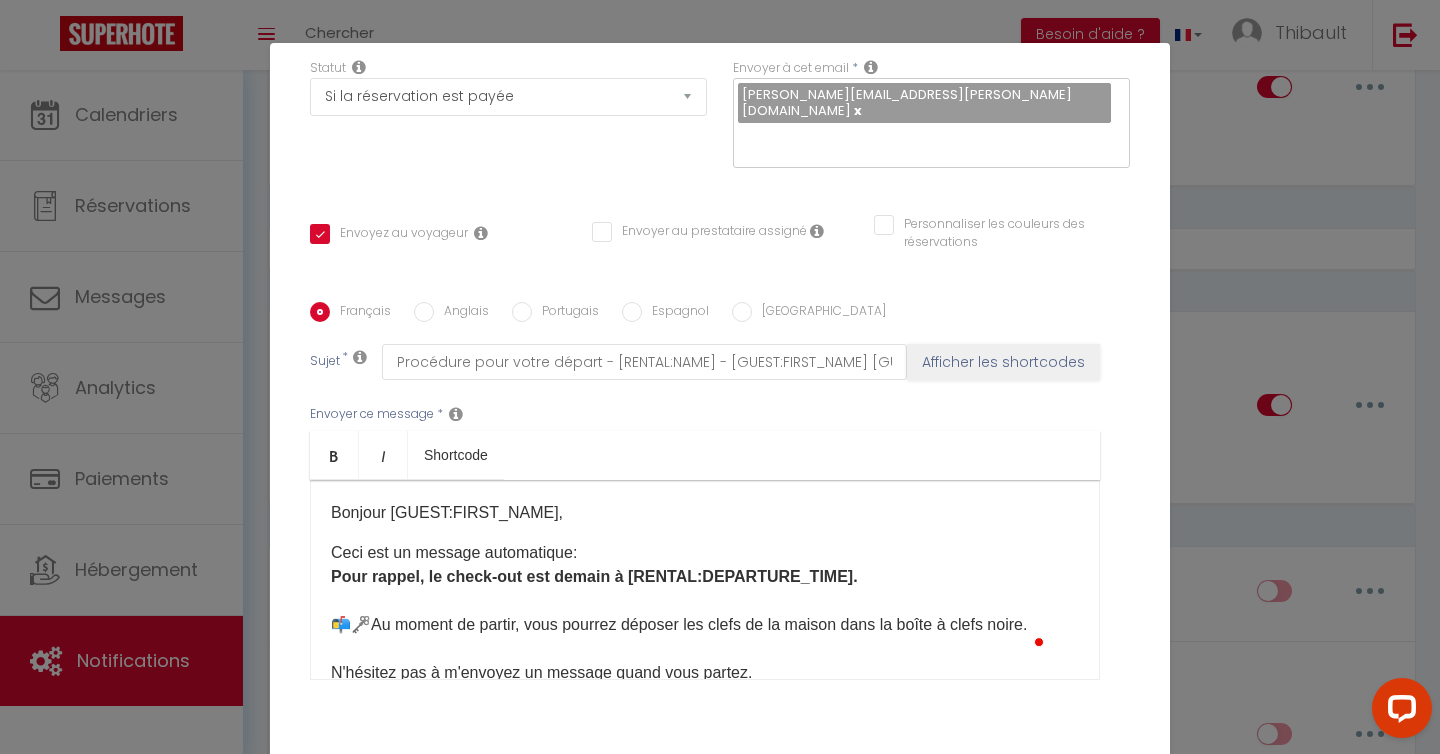 click on "Ceci est un message automatique: Pour rappel, le check-out est demain à [RENTAL:DEPARTURE_TIME]​. ​ 📬🗝️Au moment de partir, vous pourrez déposer les clefs de la maison dans la boîte à clefs noire.  N'hésitez pas à m'envoyez un message quand vous partez. Je voulais vous remercier pour votre séjour à [GEOGRAPHIC_DATA] et j'espère que vous avez pu apprécier au mieux notre maison et les alentours. [PERSON_NAME], [PERSON_NAME] & [PERSON_NAME] ☀️" at bounding box center (705, 673) 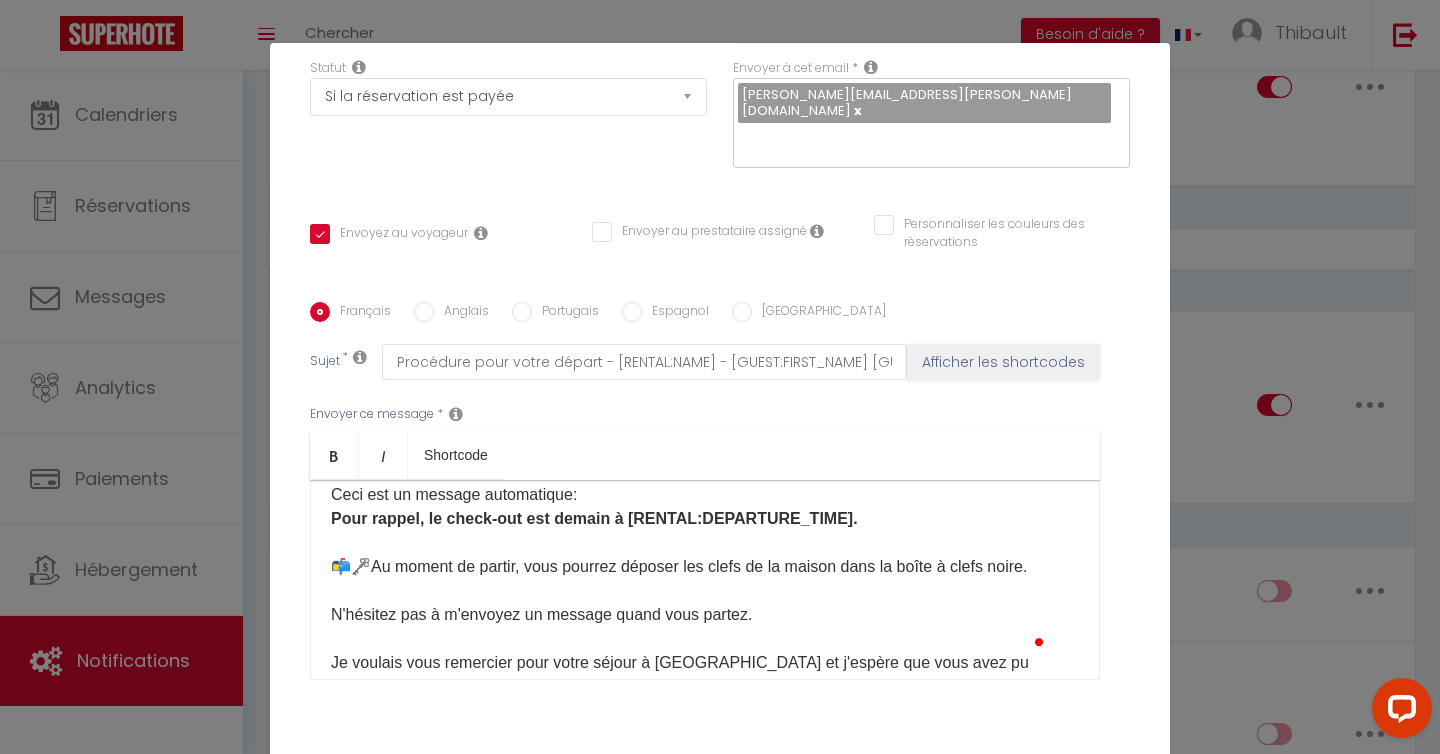 click on "Ceci est un message automatique: Pour rappel, le check-out est demain à [RENTAL:DEPARTURE_TIME]​. ​ 📬🗝️Au moment de partir, vous pourrez déposer les clefs de la maison dans la boîte à clefs noire.  N'hésitez pas à m'envoyez un message quand vous partez. Je voulais vous remercier pour votre séjour à [GEOGRAPHIC_DATA] et j'espère que vous avez pu apprécier au mieux notre maison et les alentours. [PERSON_NAME], [PERSON_NAME] & [PERSON_NAME] ☀️" at bounding box center [705, 615] 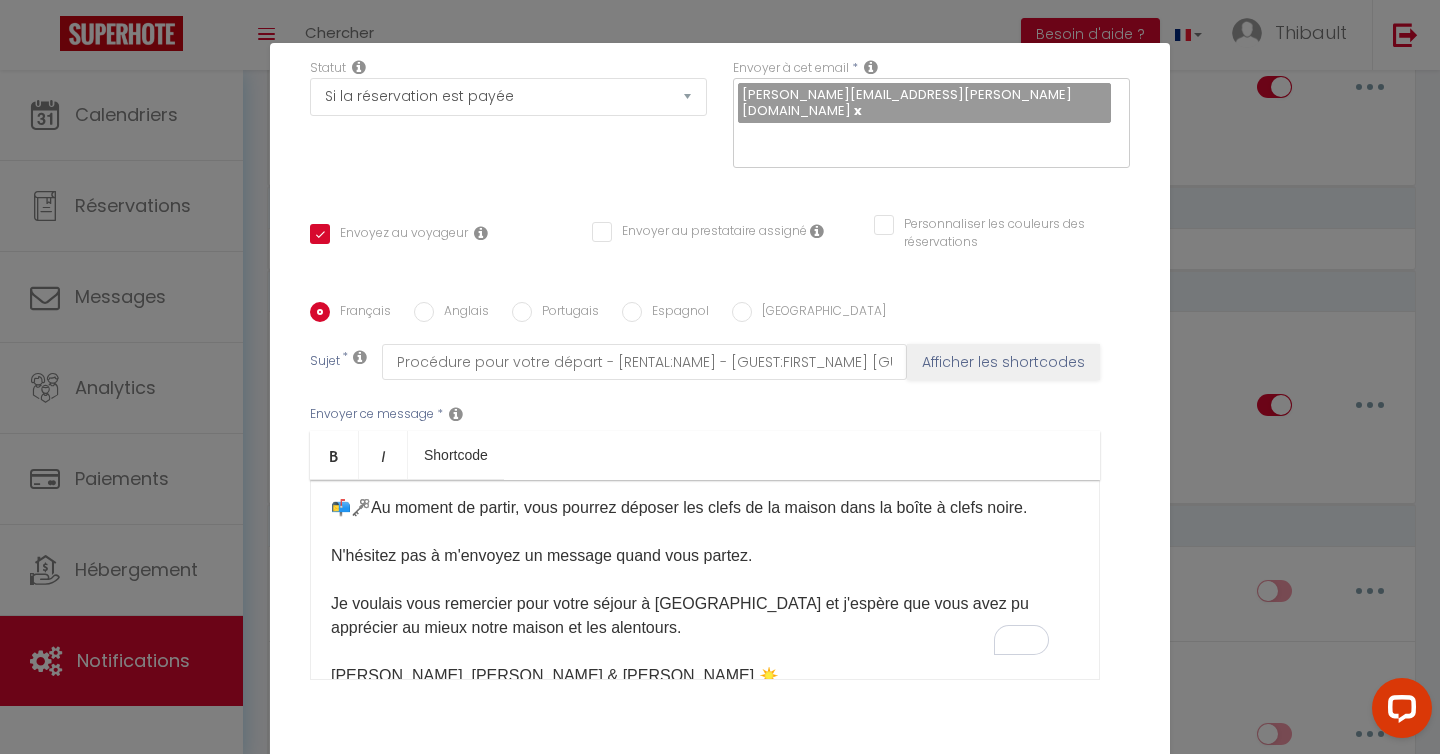 type 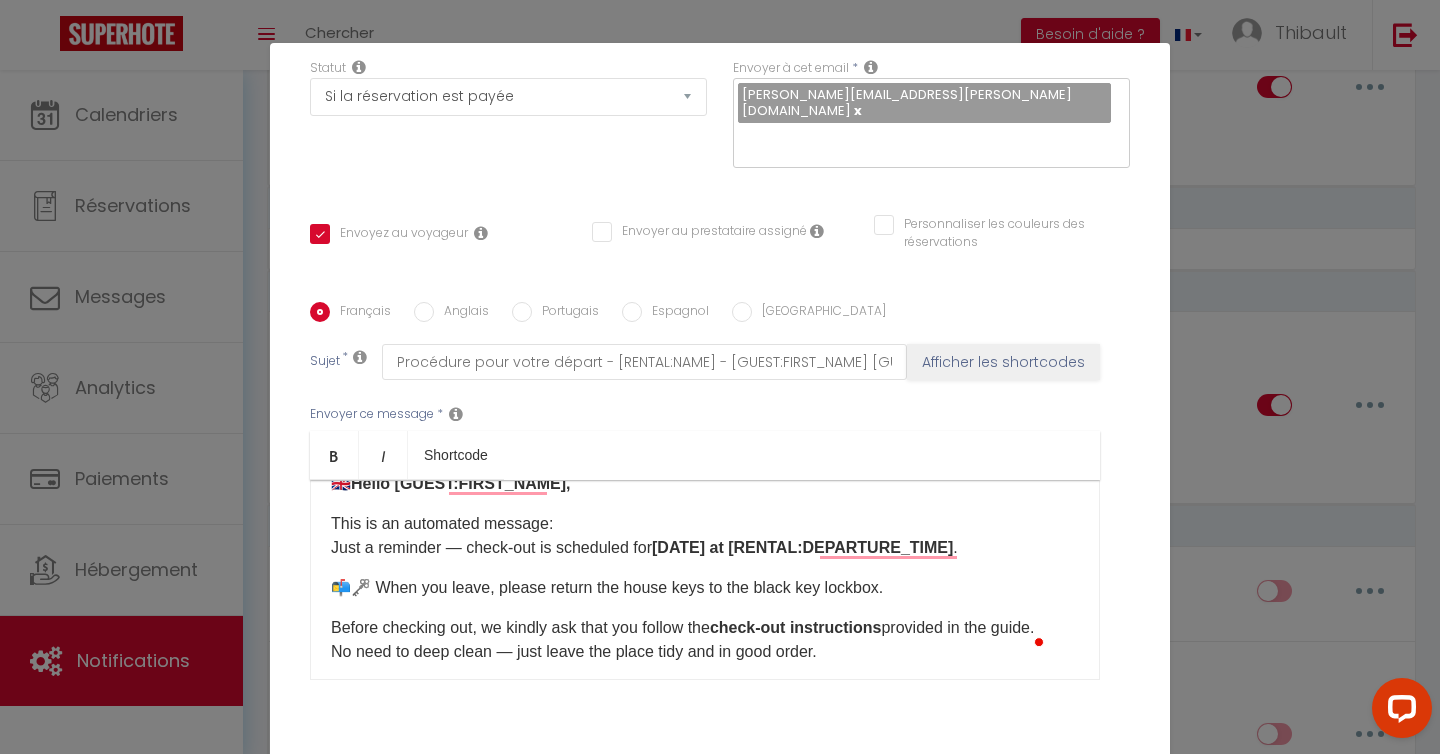 click on "📬🗝️ When you leave, please return the house keys to the black key lockbox." at bounding box center [705, 588] 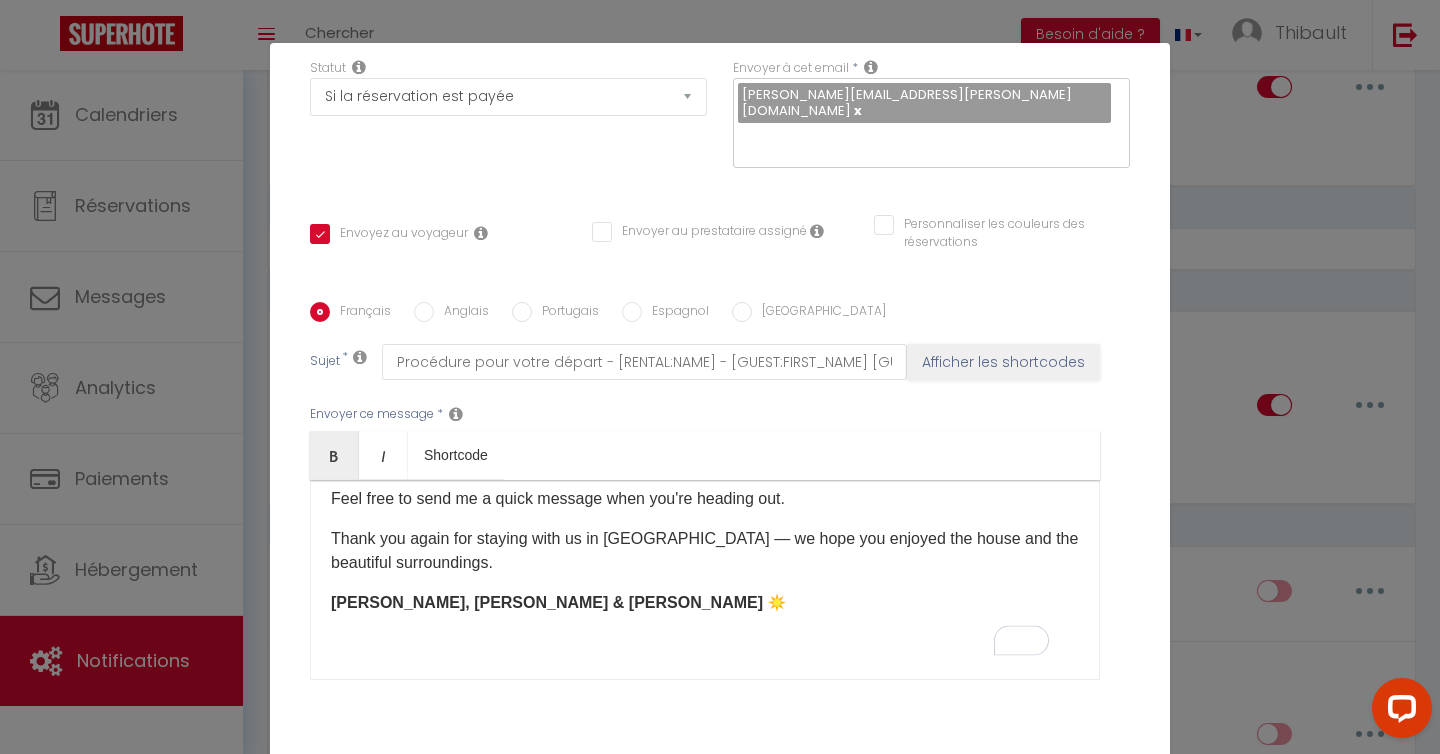 click on "Bonjour [GUEST:FIRST_NAME]​, [PERSON_NAME] est un message automatique: Pour rappel, le check-out est demain à [RENTAL:DEPARTURE_TIME]​. ​ 📬🗝️Au moment de partir, vous pourrez déposer les clefs de la maison dans la boîte à clefs noire.  N'hésitez pas à m'envoyez un message quand vous partez. Je voulais vous remercier pour votre séjour à [GEOGRAPHIC_DATA] et j'espère que vous avez pu apprécier au mieux notre maison et les alentours. [PERSON_NAME], Sun & [PERSON_NAME] ☀️ ___________________________ 🇬🇧  Hello [GUEST:FIRST_NAME],
This is an automated message:
Just a reminder — check-out is scheduled for  [DATE] at [RENTAL:DEPARTURE_TIME] . 📬🗝️ When you leave, please return the house keys to the black key lockbox. Before checking out, we kindly ask that you follow the  check-out instructions  provided in the guide. No need to deep clean — just leave the place tidy and in good order. Feel free to send me a quick message when you're heading out. [PERSON_NAME], [PERSON_NAME] & [PERSON_NAME] ☀️ ​ ​​" at bounding box center [705, 580] 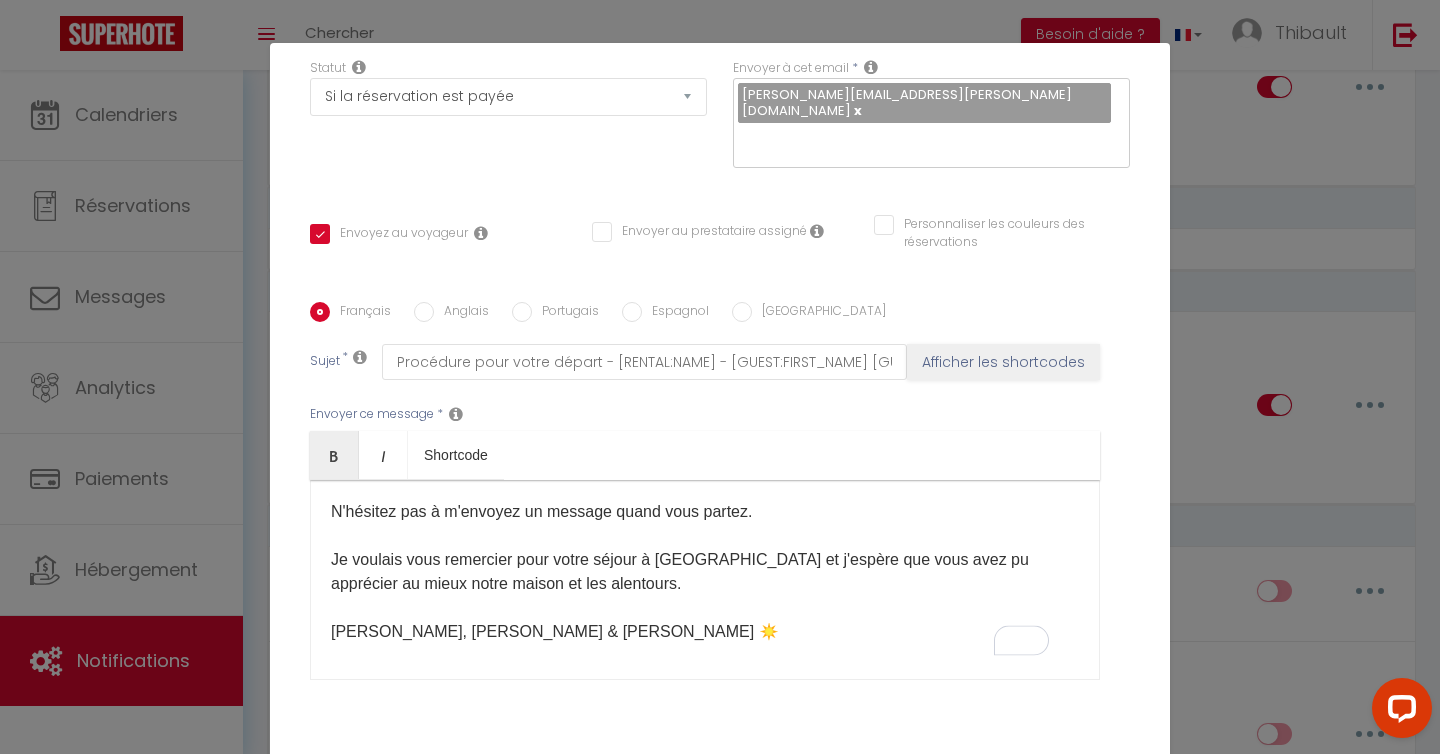 click on "Ceci est un message automatique: Pour rappel, le check-out est demain à [RENTAL:DEPARTURE_TIME]​. ​ 📬🗝️Au moment de partir, vous pourrez déposer les clefs de la maison dans la boîte à clefs noire.  N'hésitez pas à m'envoyez un message quand vous partez. Je voulais vous remercier pour votre séjour à [GEOGRAPHIC_DATA] et j'espère que vous avez pu apprécier au mieux notre maison et les alentours. [PERSON_NAME], [PERSON_NAME] & [PERSON_NAME] ☀️" at bounding box center (705, 512) 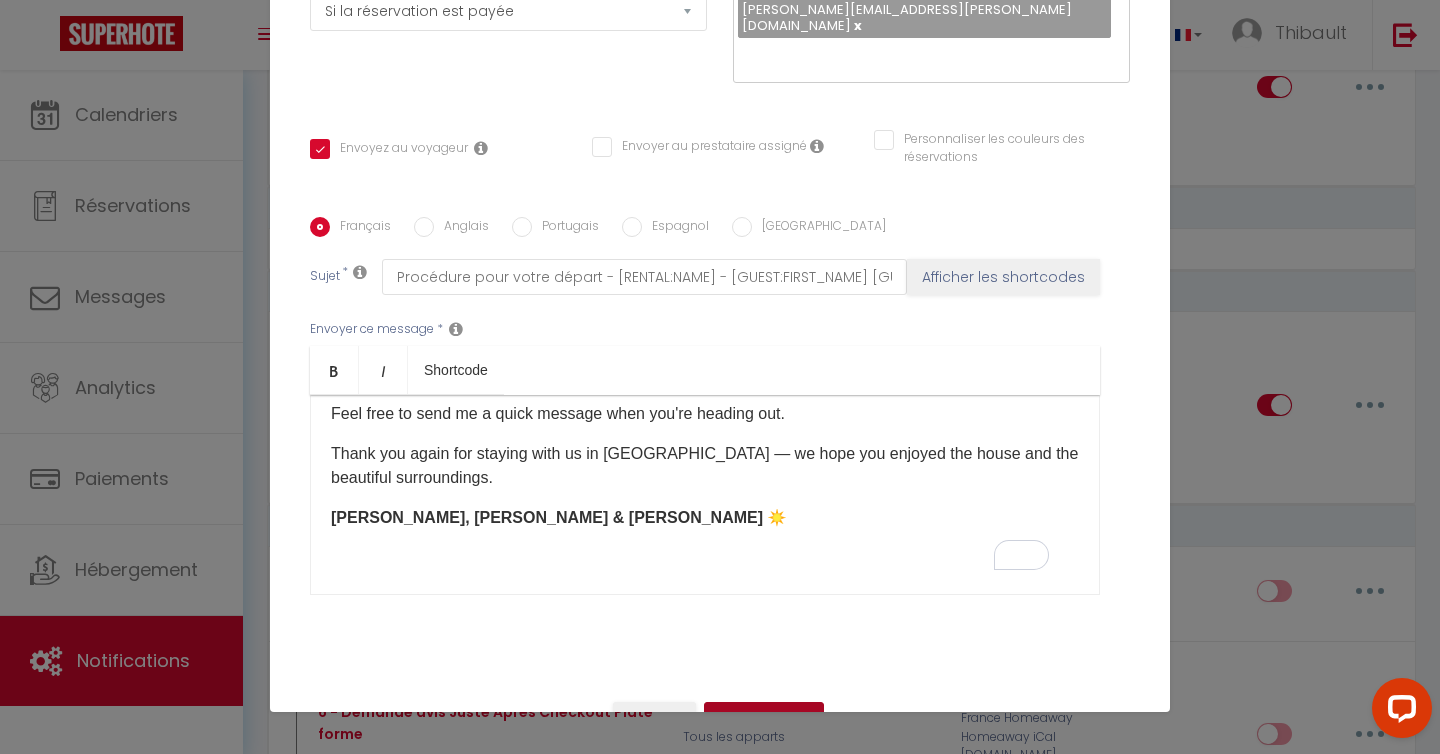 click on "Mettre à jour" at bounding box center [764, 719] 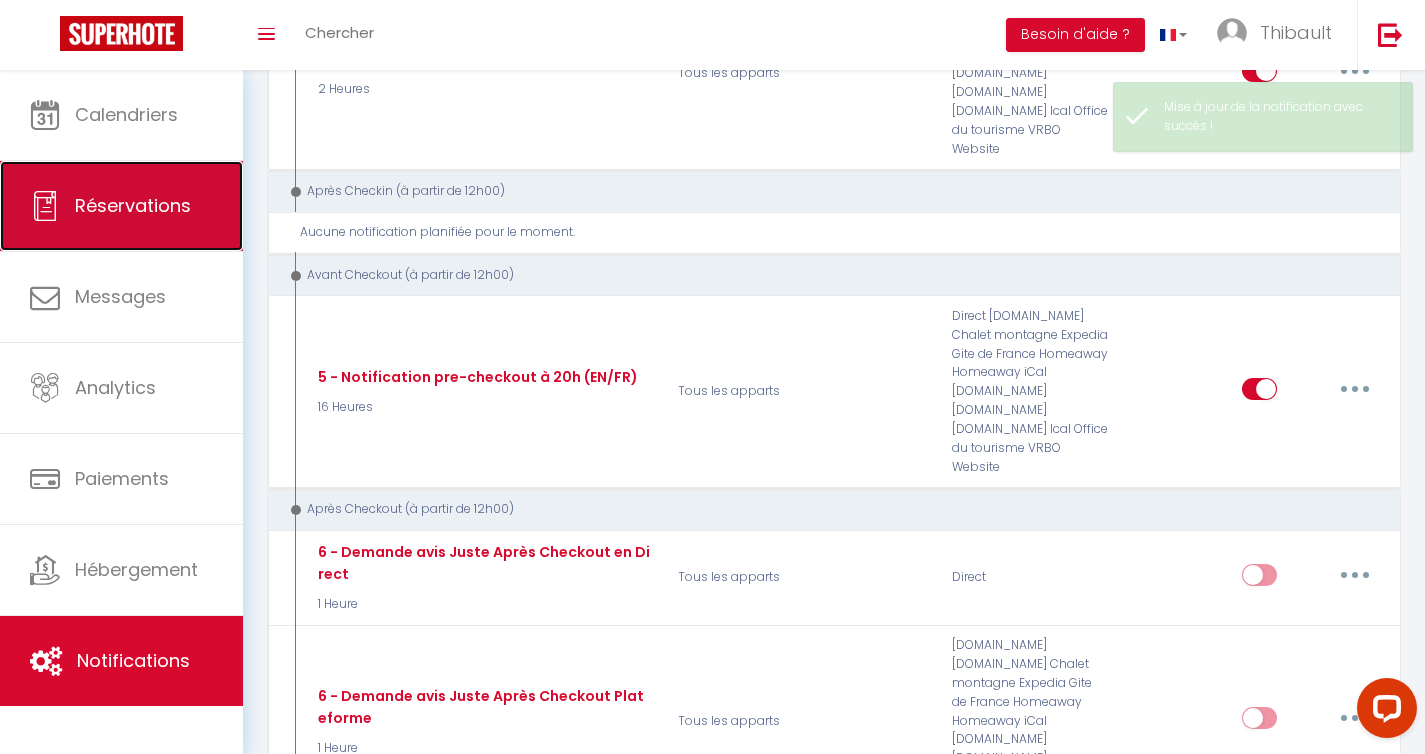 click on "Réservations" at bounding box center [133, 205] 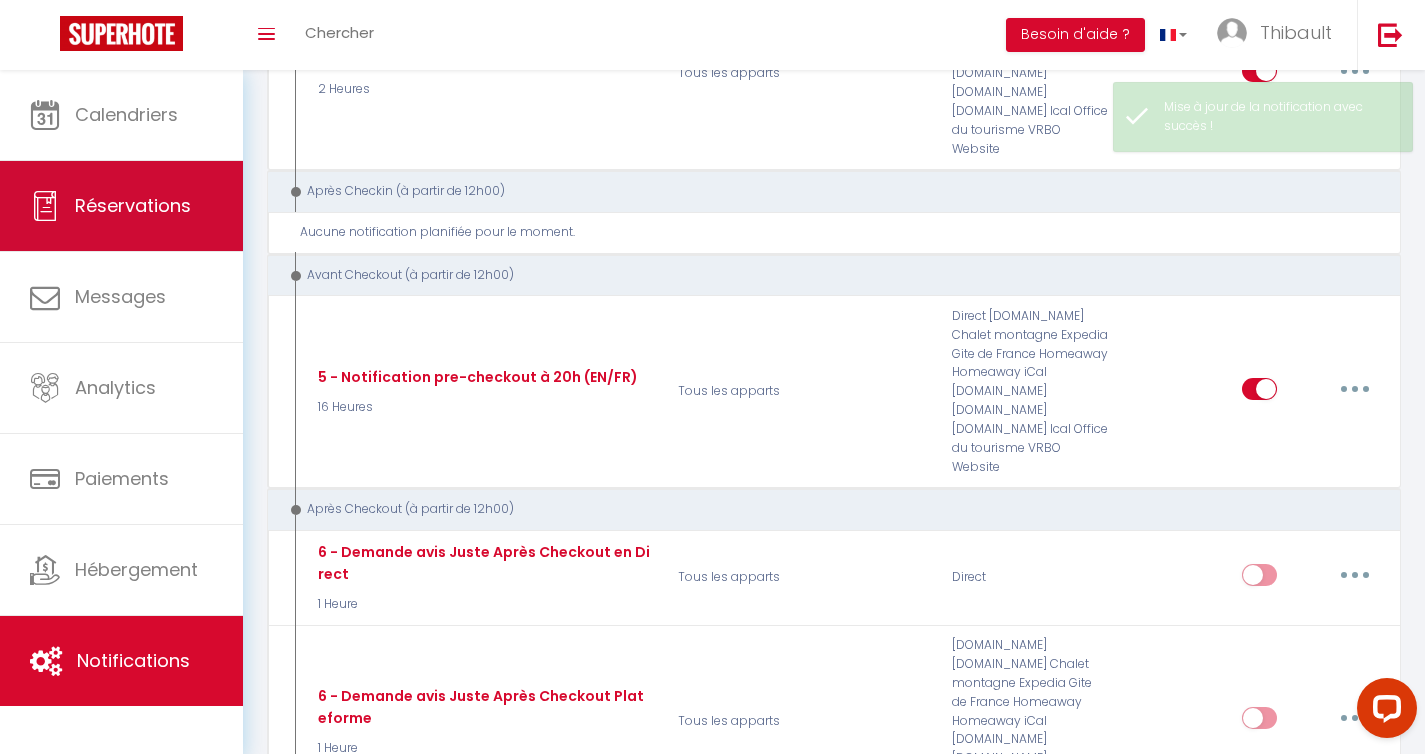 type 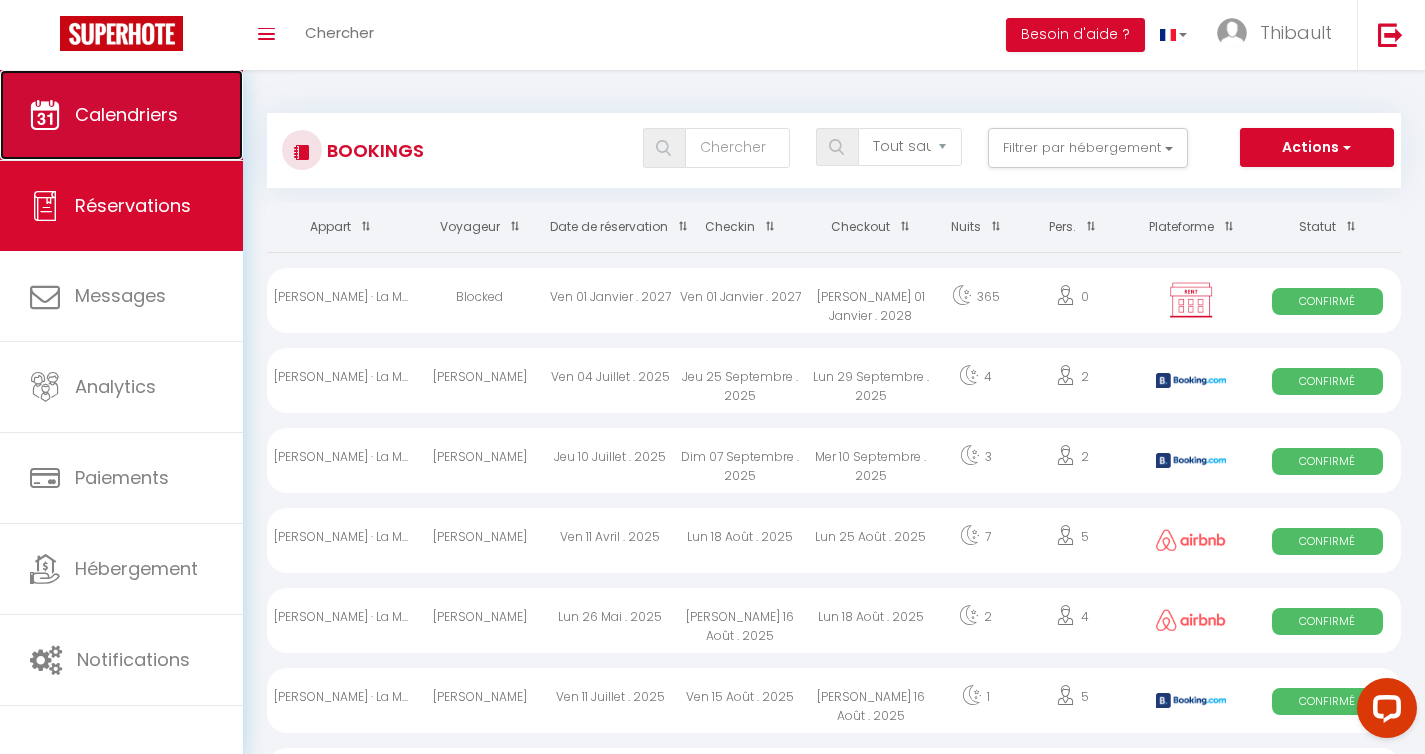 click on "Calendriers" at bounding box center (126, 114) 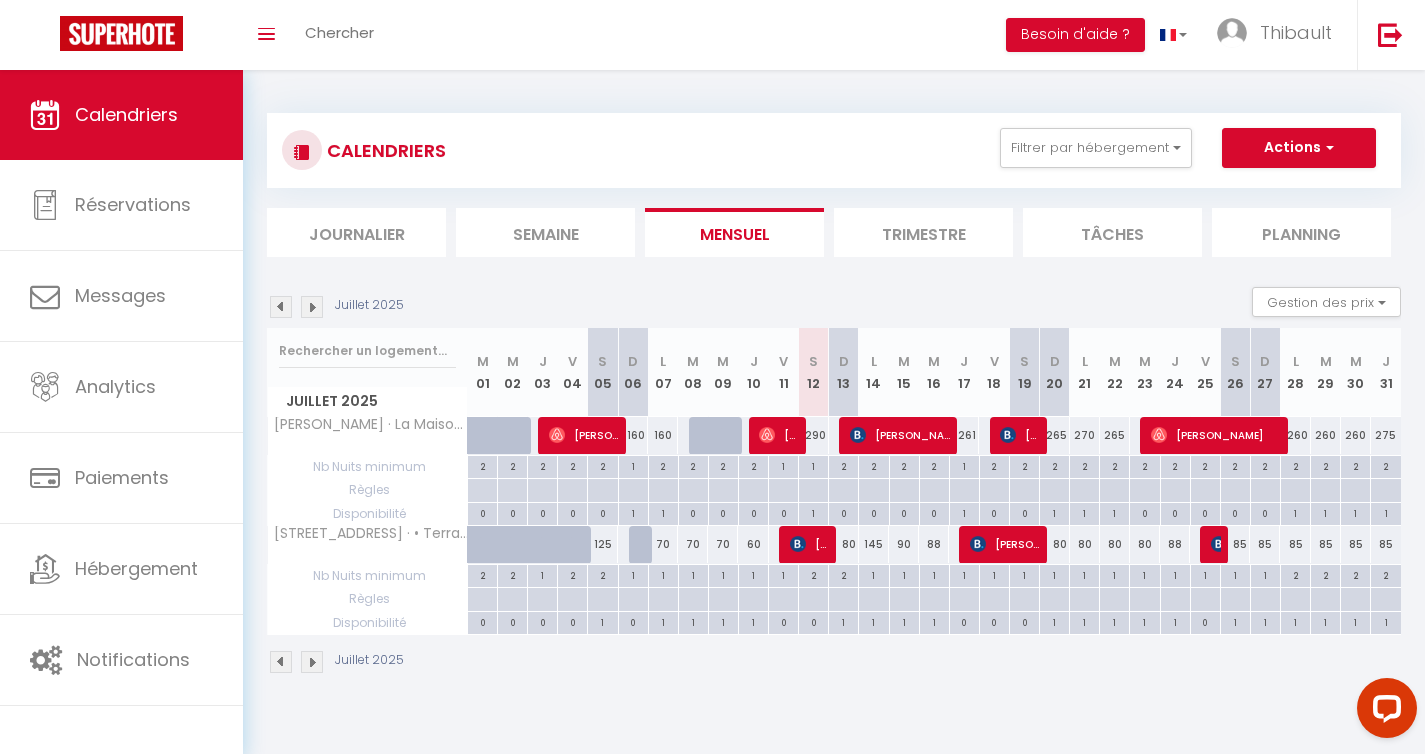 click on "80" at bounding box center (844, 544) 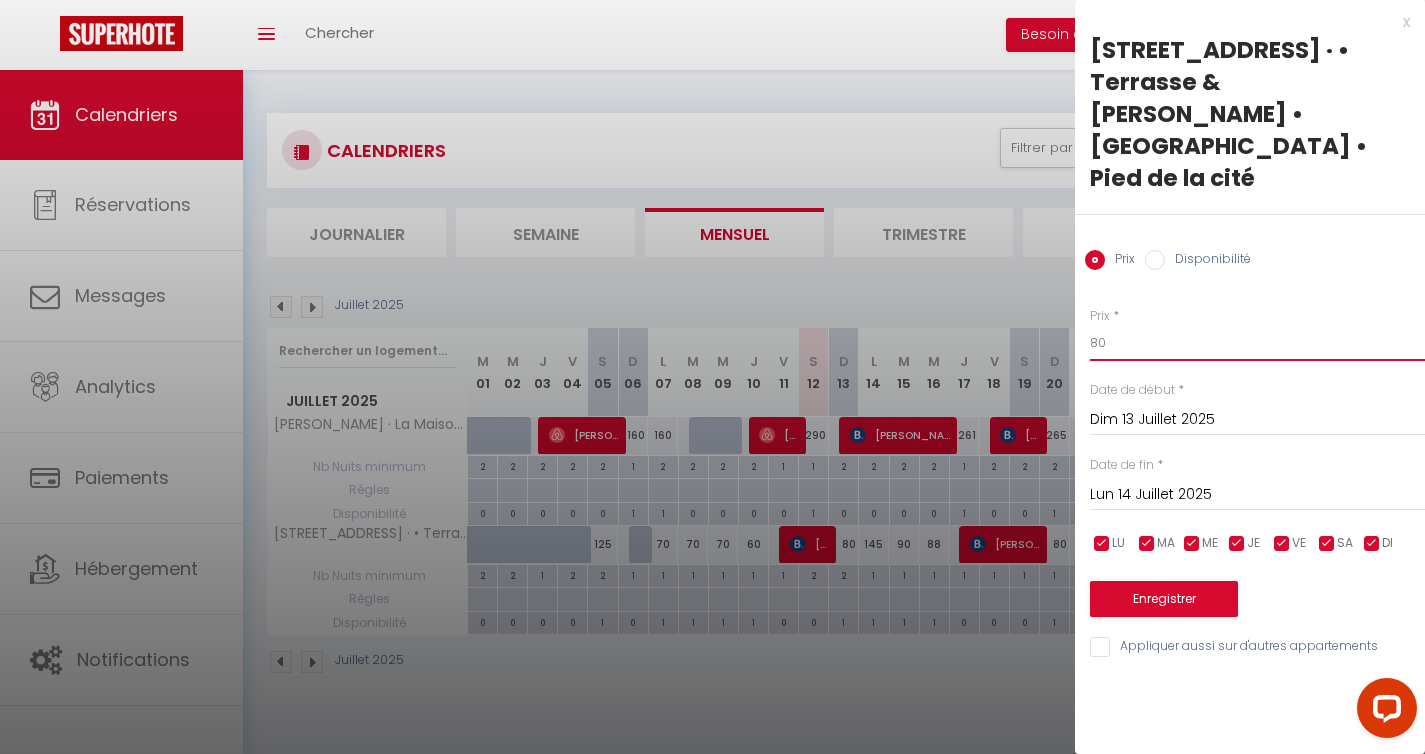 drag, startPoint x: 1123, startPoint y: 282, endPoint x: 1045, endPoint y: 281, distance: 78.00641 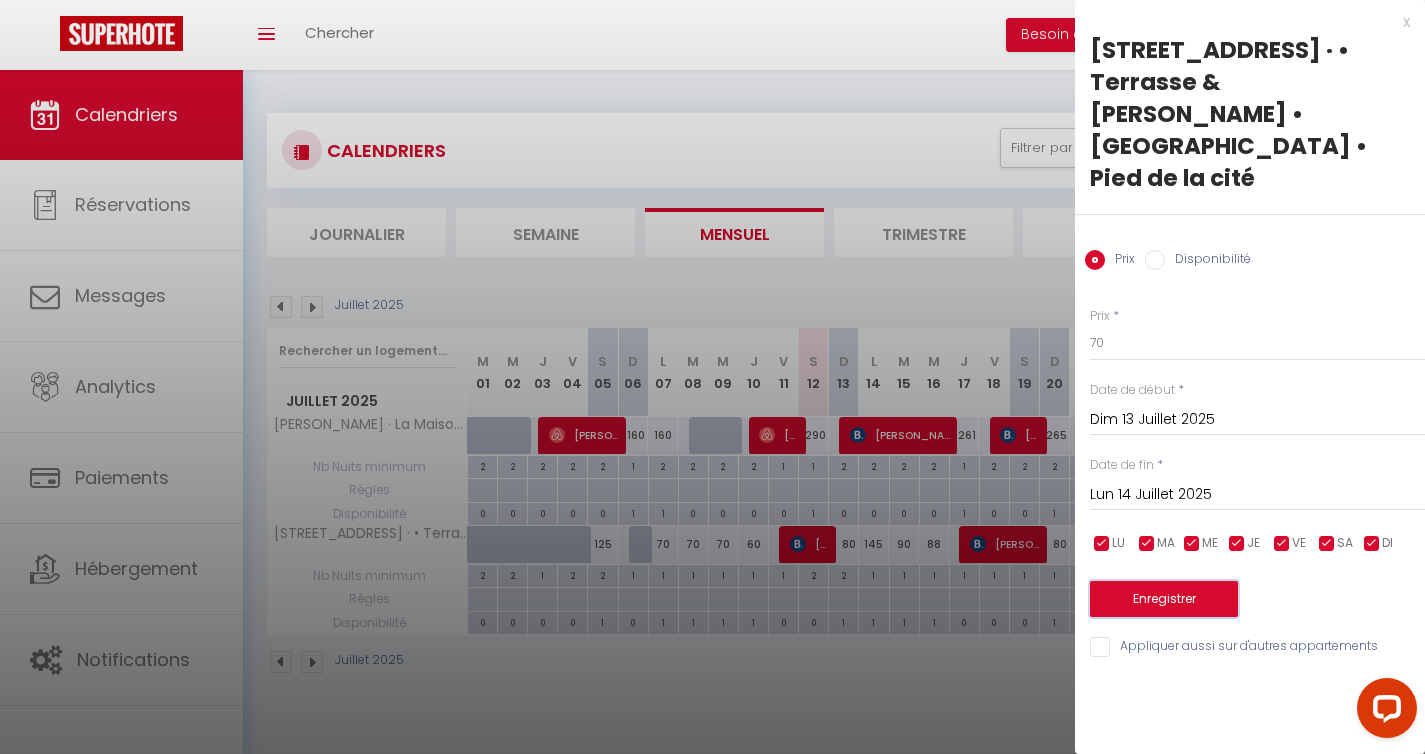 click on "Enregistrer" at bounding box center [1164, 599] 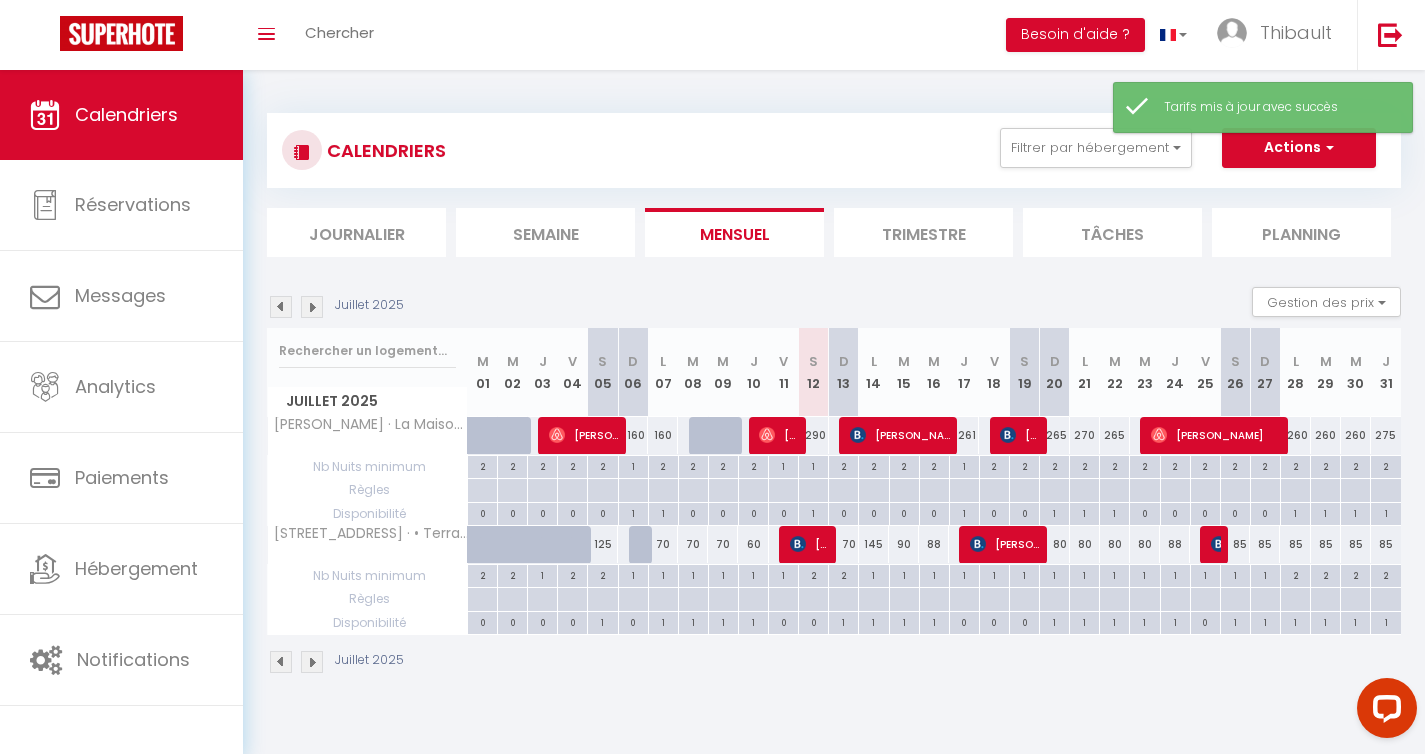 click on "145" at bounding box center [874, 544] 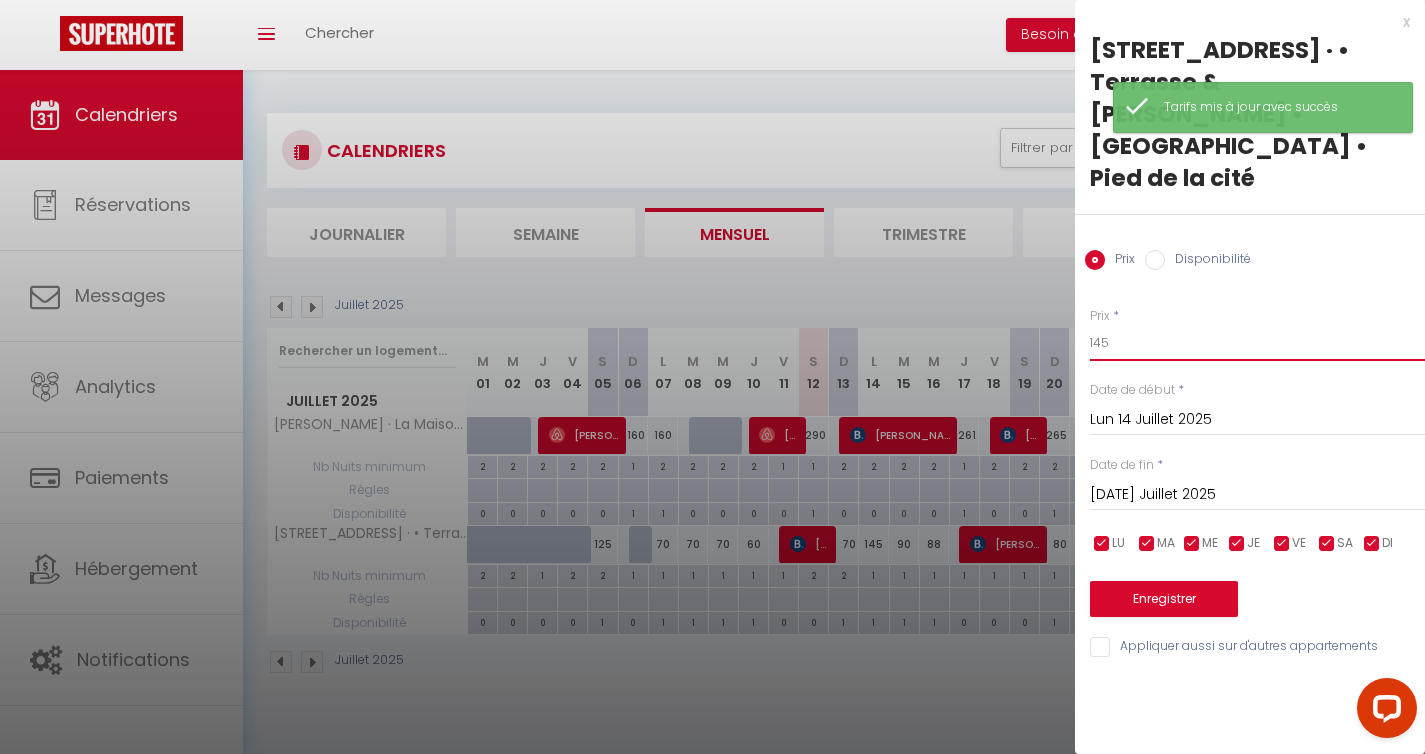 drag, startPoint x: 1145, startPoint y: 278, endPoint x: 1057, endPoint y: 278, distance: 88 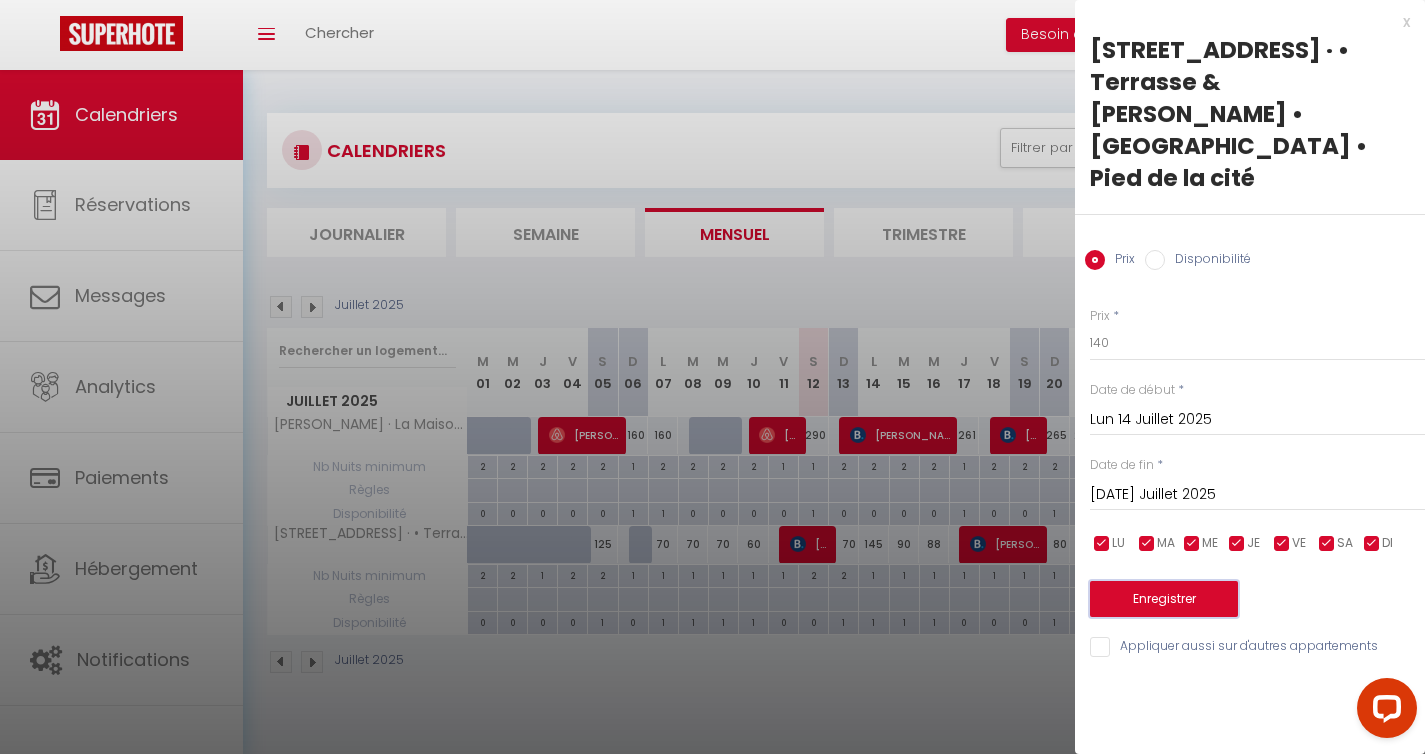 click on "Enregistrer" at bounding box center [1164, 599] 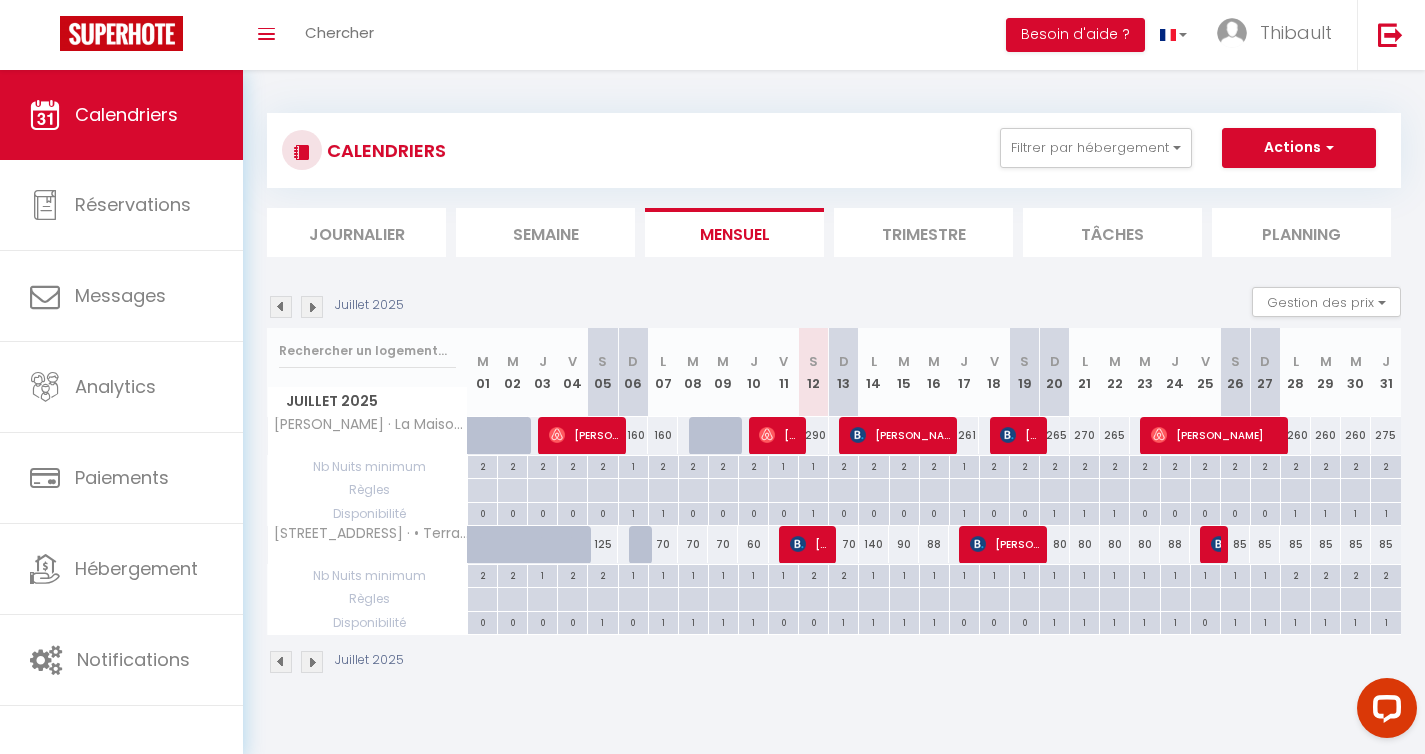 click on "90" at bounding box center [904, 544] 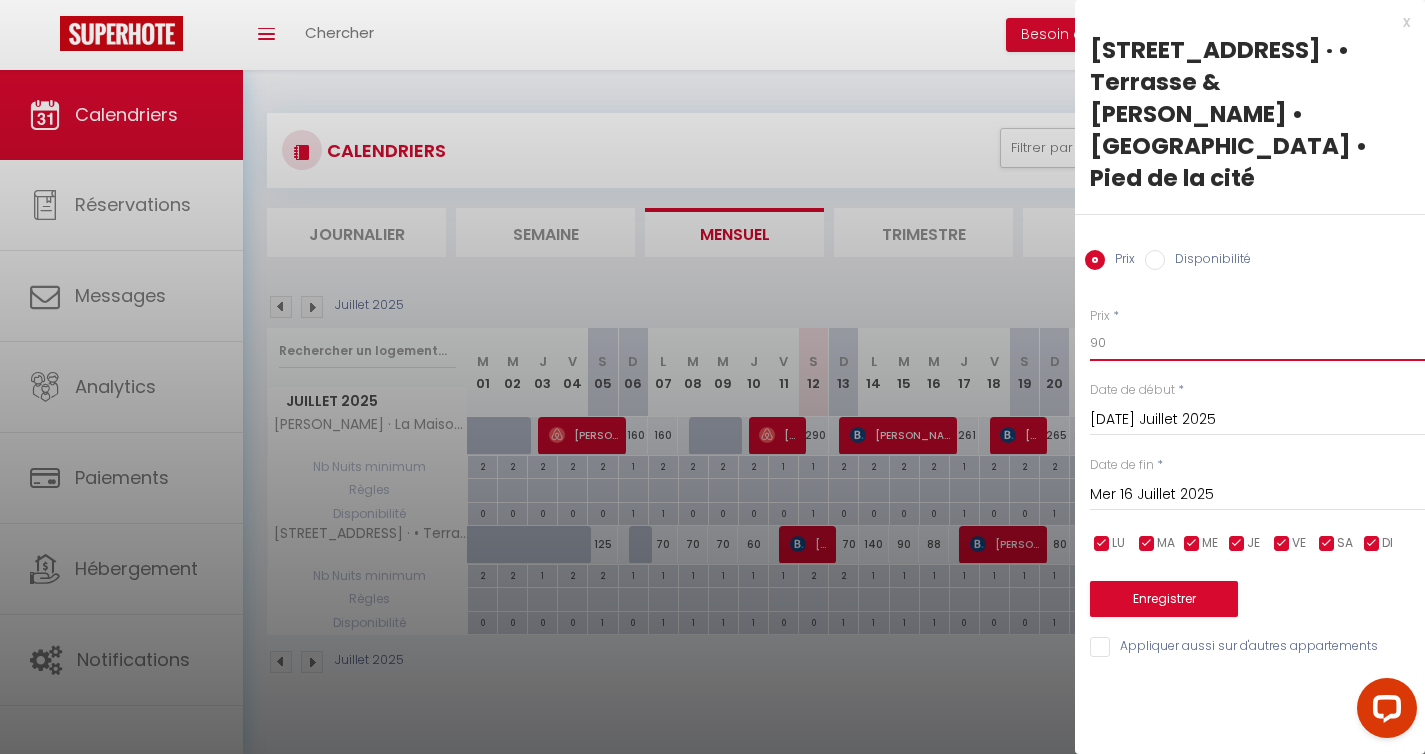 drag, startPoint x: 1133, startPoint y: 277, endPoint x: 1049, endPoint y: 277, distance: 84 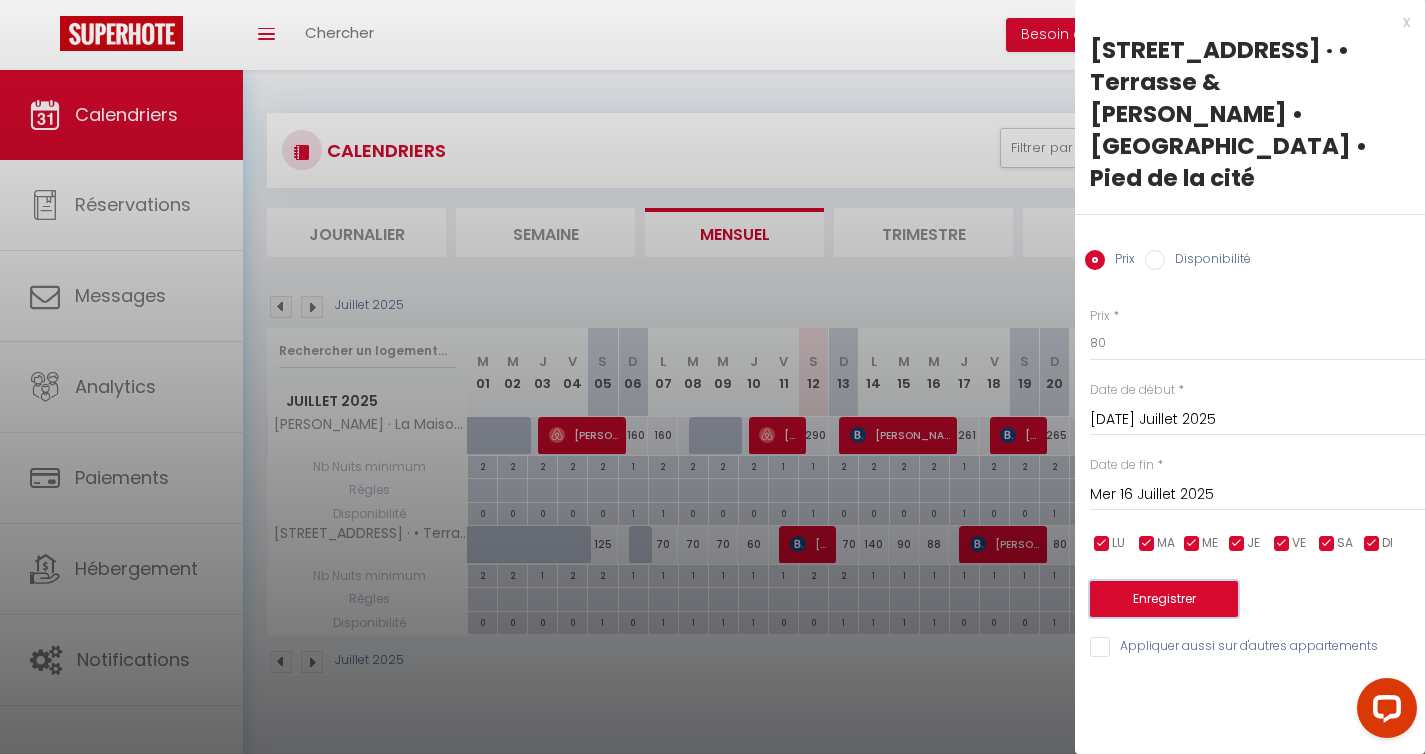 click on "Enregistrer" at bounding box center [1164, 599] 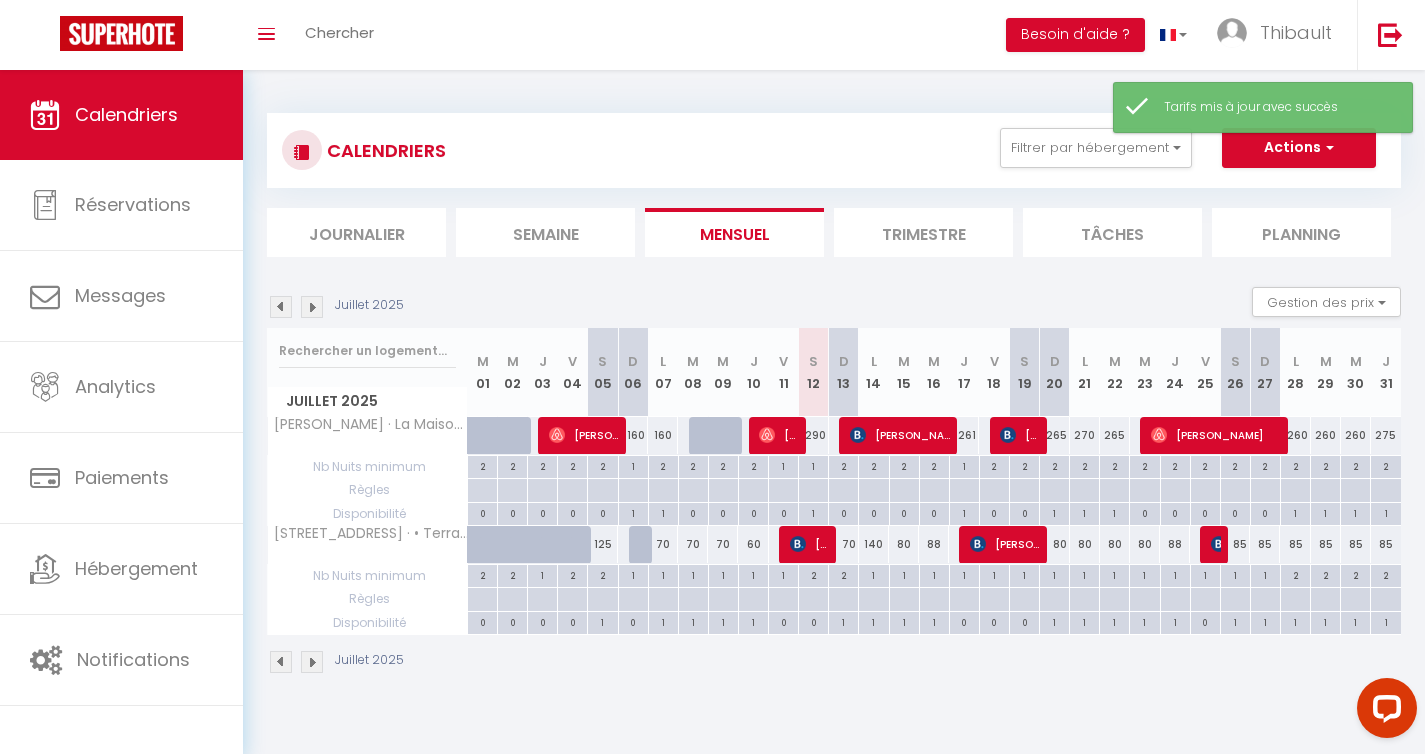 click on "88" at bounding box center [934, 544] 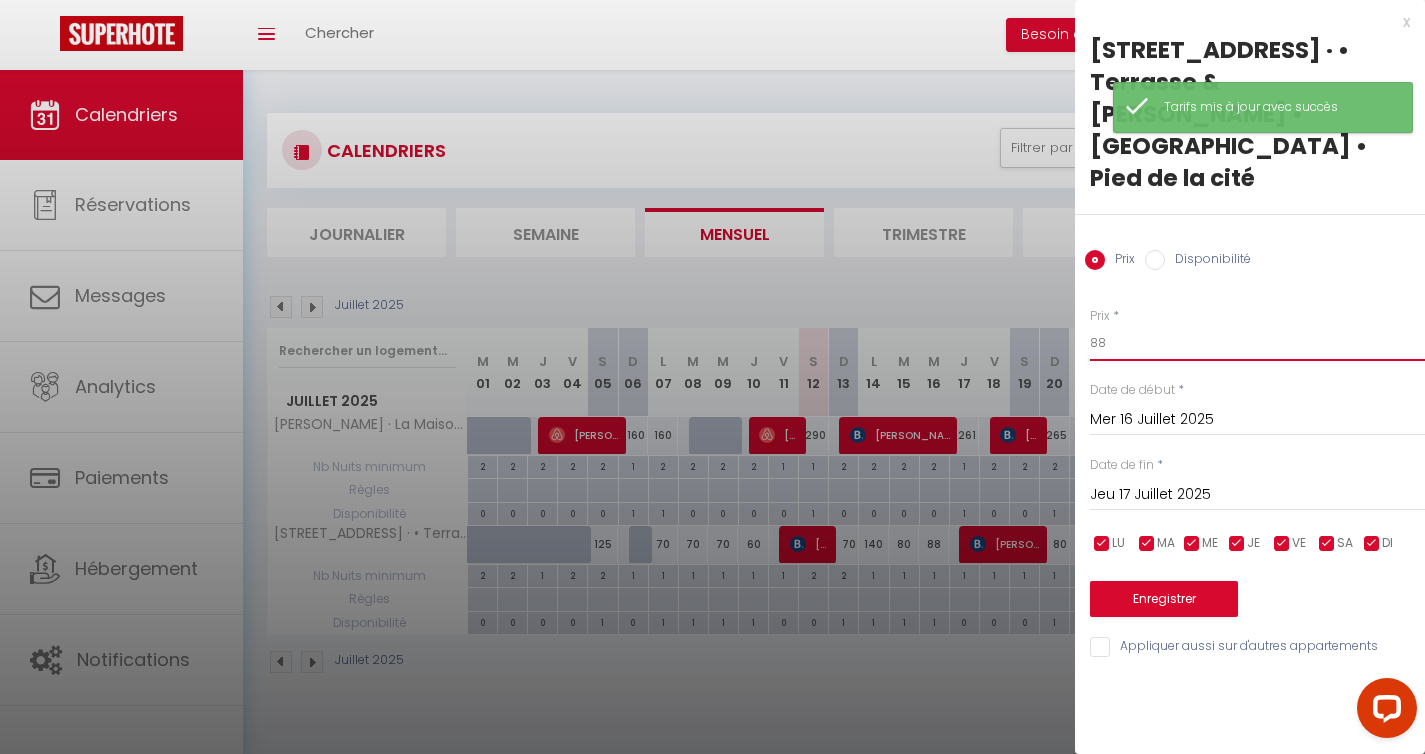 click on "88" at bounding box center (1257, 343) 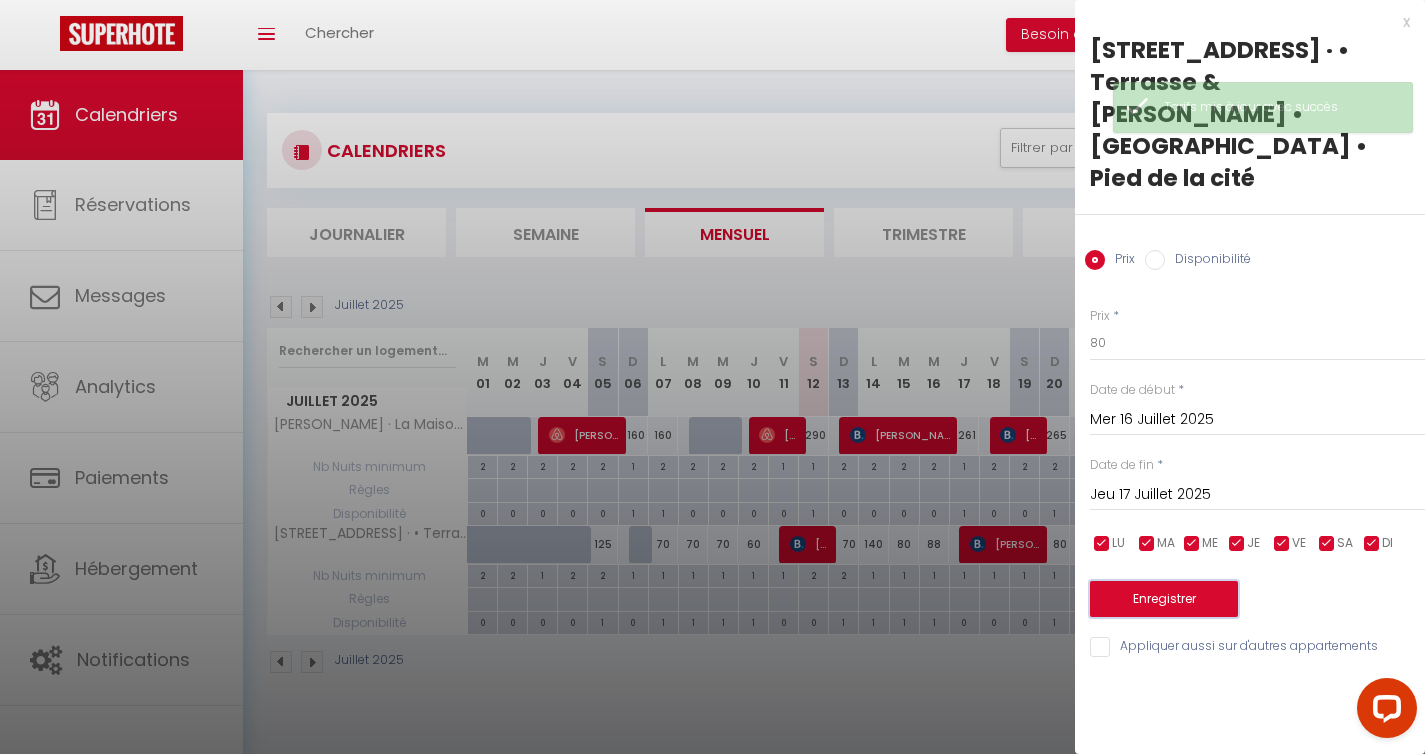 click on "Enregistrer" at bounding box center (1164, 599) 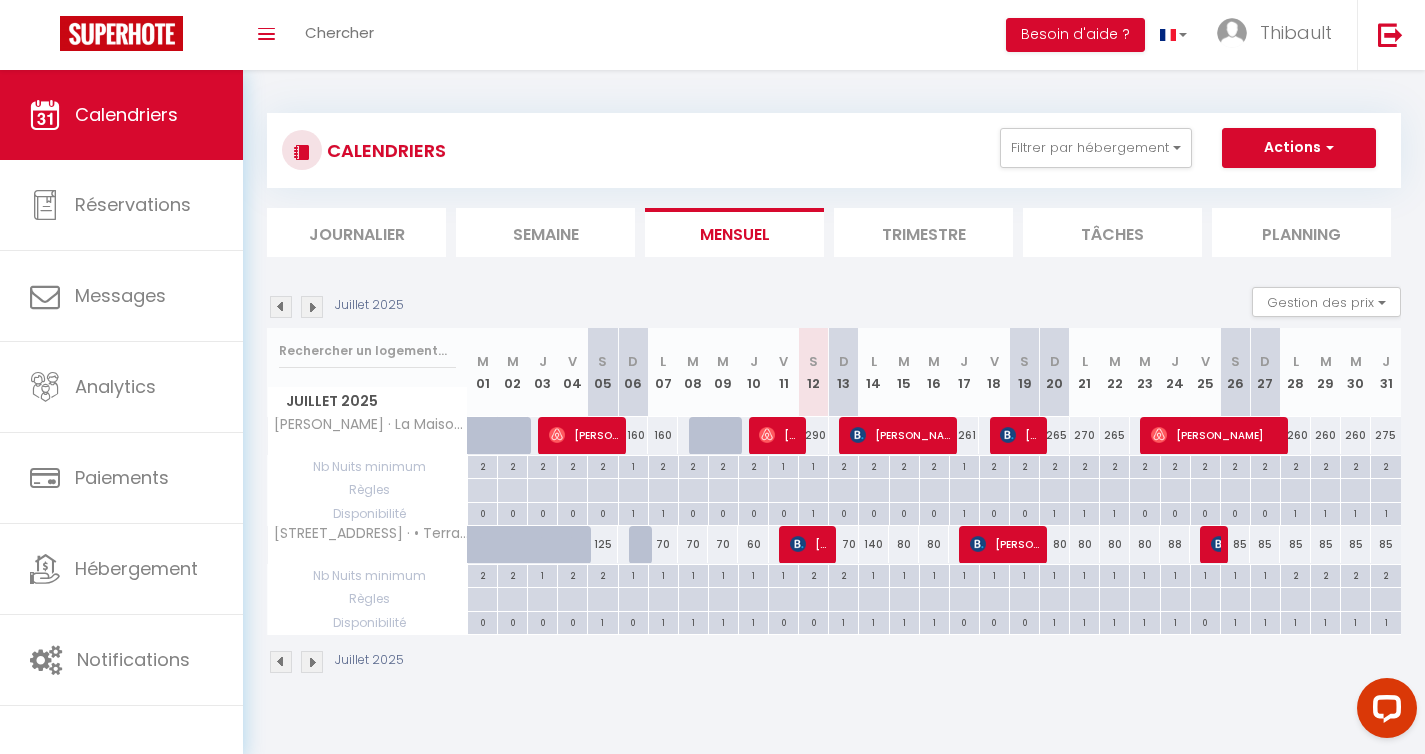 click at bounding box center (312, 307) 